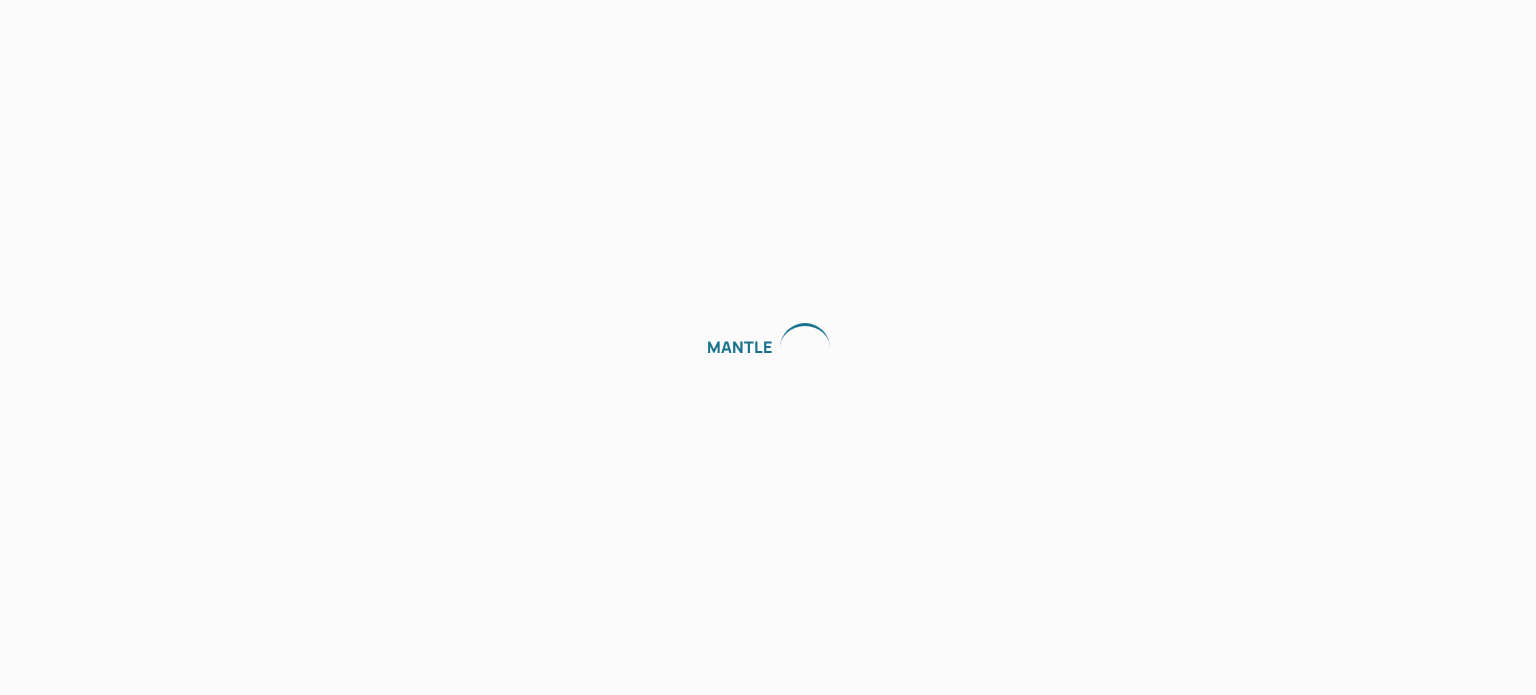 scroll, scrollTop: 0, scrollLeft: 0, axis: both 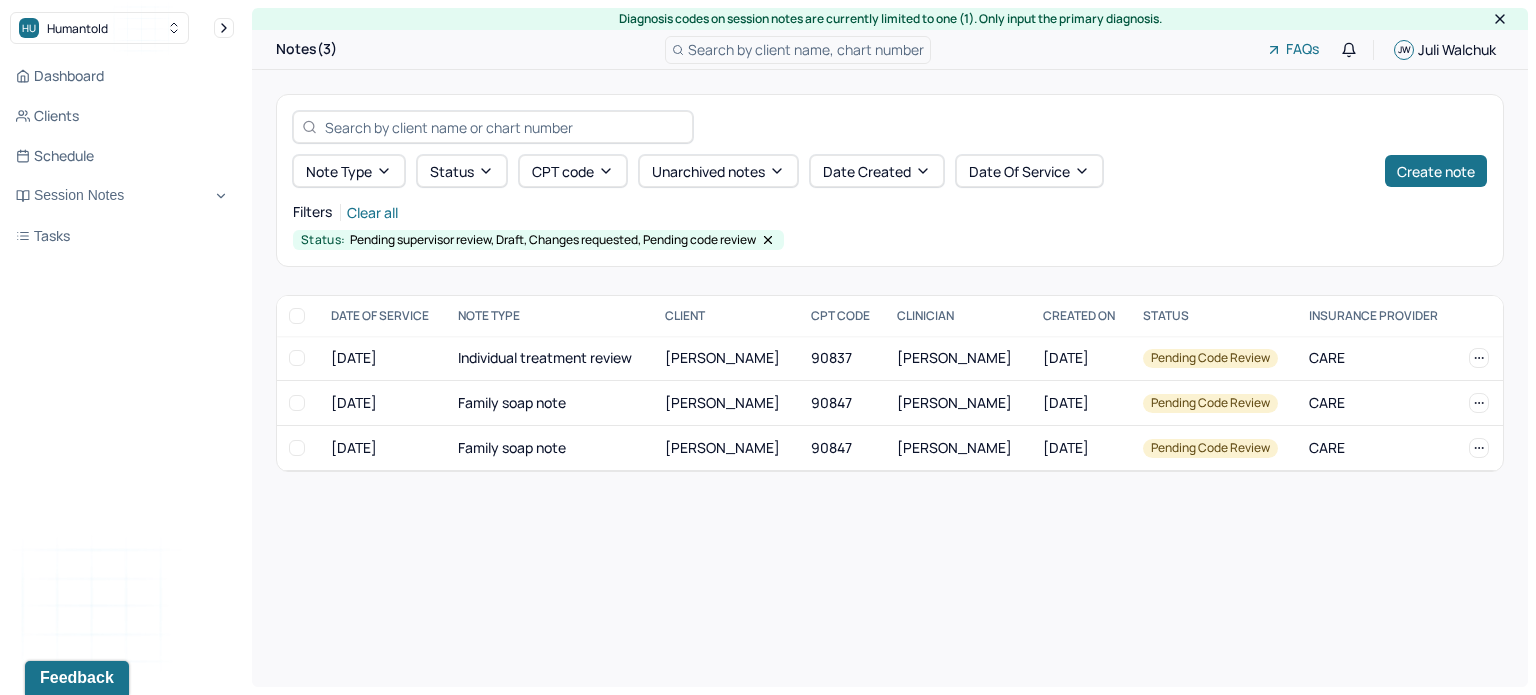 click on "Diagnosis codes on session notes are currently limited to one (1). Only input the primary diagnosis. Notes(3) Search by client name, chart number  FAQs [PERSON_NAME] Note type Status CPT code Unarchived notes Date Created Date Of Service Create note Filters Clear all Status: Pending supervisor review, Draft, Changes requested, Pending code review DATE OF SERVICE NOTE TYPE CLIENT CPT CODE CLINICIAN CREATED ON STATUS INSURANCE PROVIDER [DATE] Individual treatment review [PERSON_NAME] 90837 [PERSON_NAME] [DATE] Pending code review CARE [DATE] Family soap note [PERSON_NAME] 90847 [PERSON_NAME] [DATE] Pending code review CARE [DATE] Family soap note [PERSON_NAME] 90847 [PERSON_NAME] [DATE] Pending code review CARE [PERSON_NAME] Pending code review [DATE] Individual treatment review Provider: [PERSON_NAME] Created on: [DATE] [PERSON_NAME] code review [DATE] Family soap note Provider: [PERSON_NAME] Created on: [DATE] [PERSON_NAME] Pending code review [DATE]" at bounding box center (890, 347) 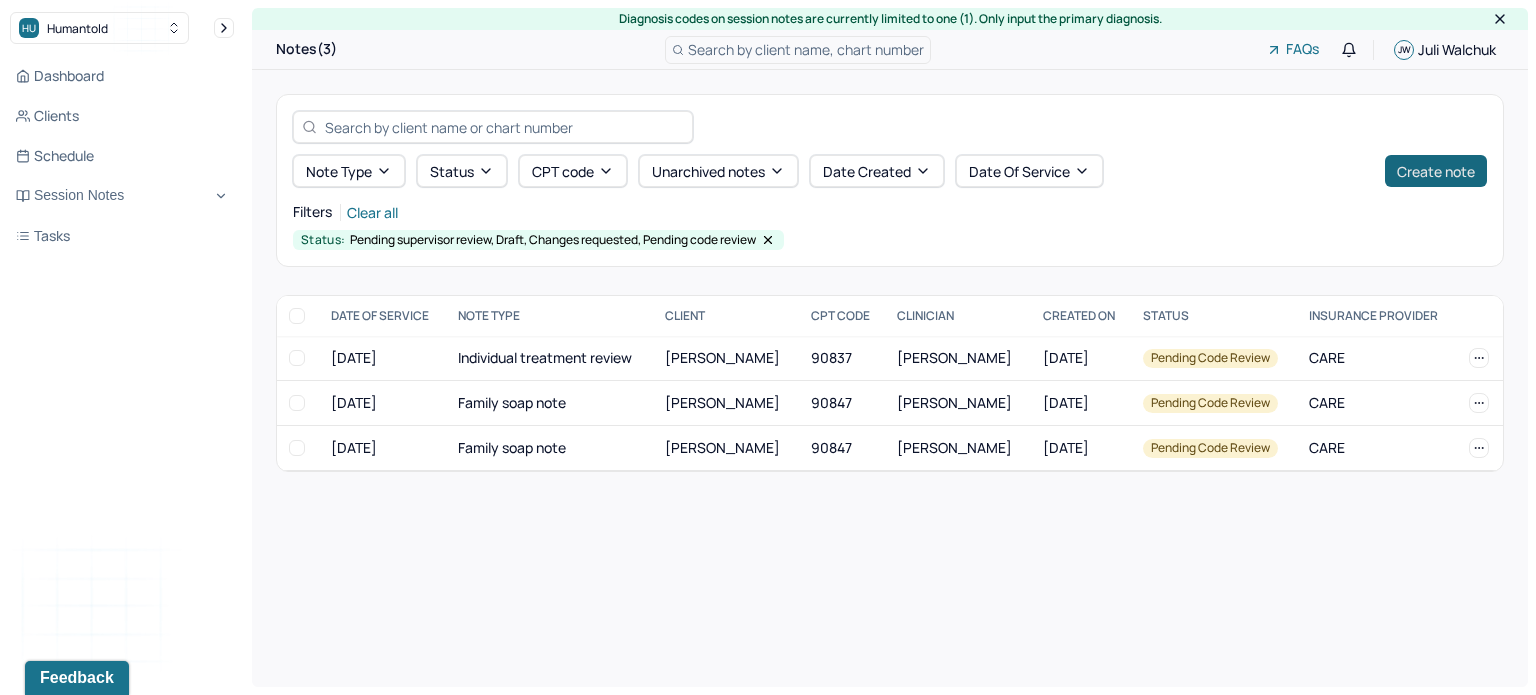 click on "Create note" at bounding box center [1436, 171] 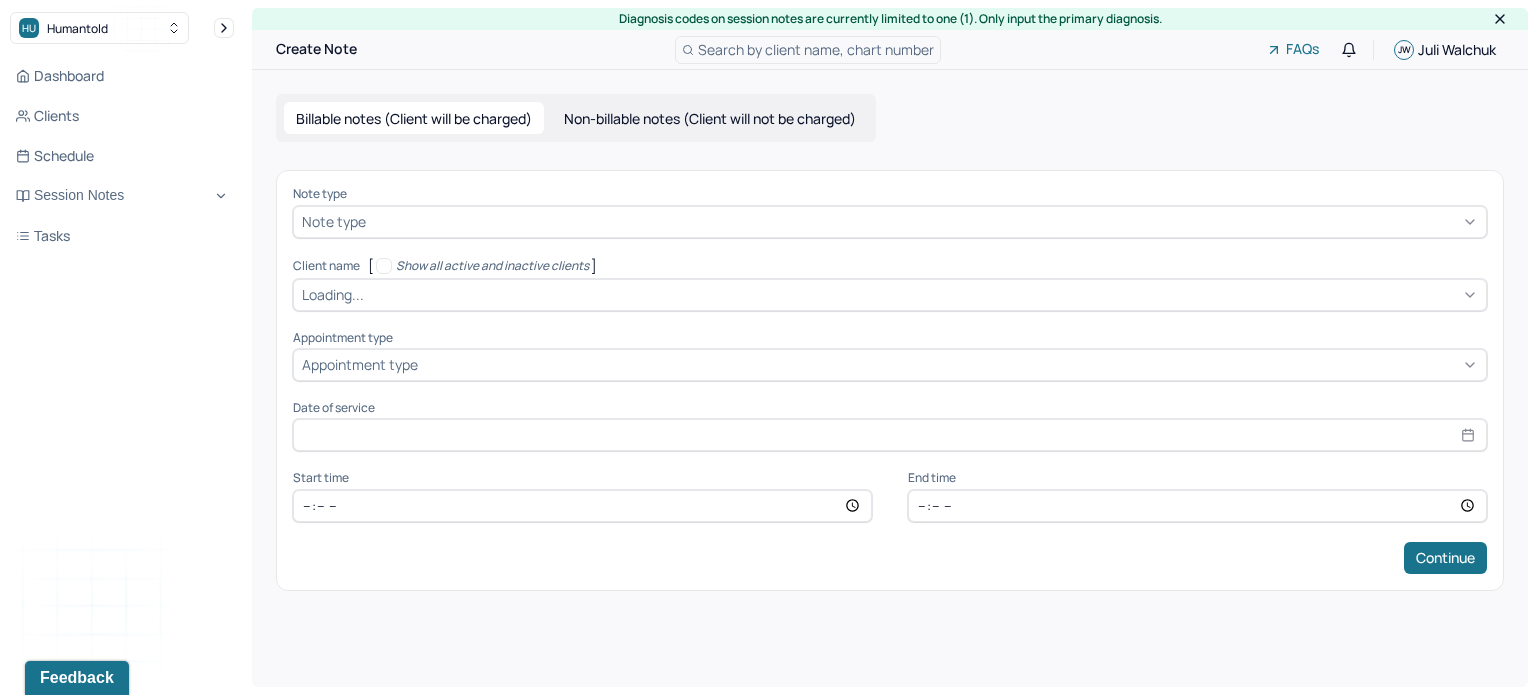 click on "Note type" at bounding box center (890, 222) 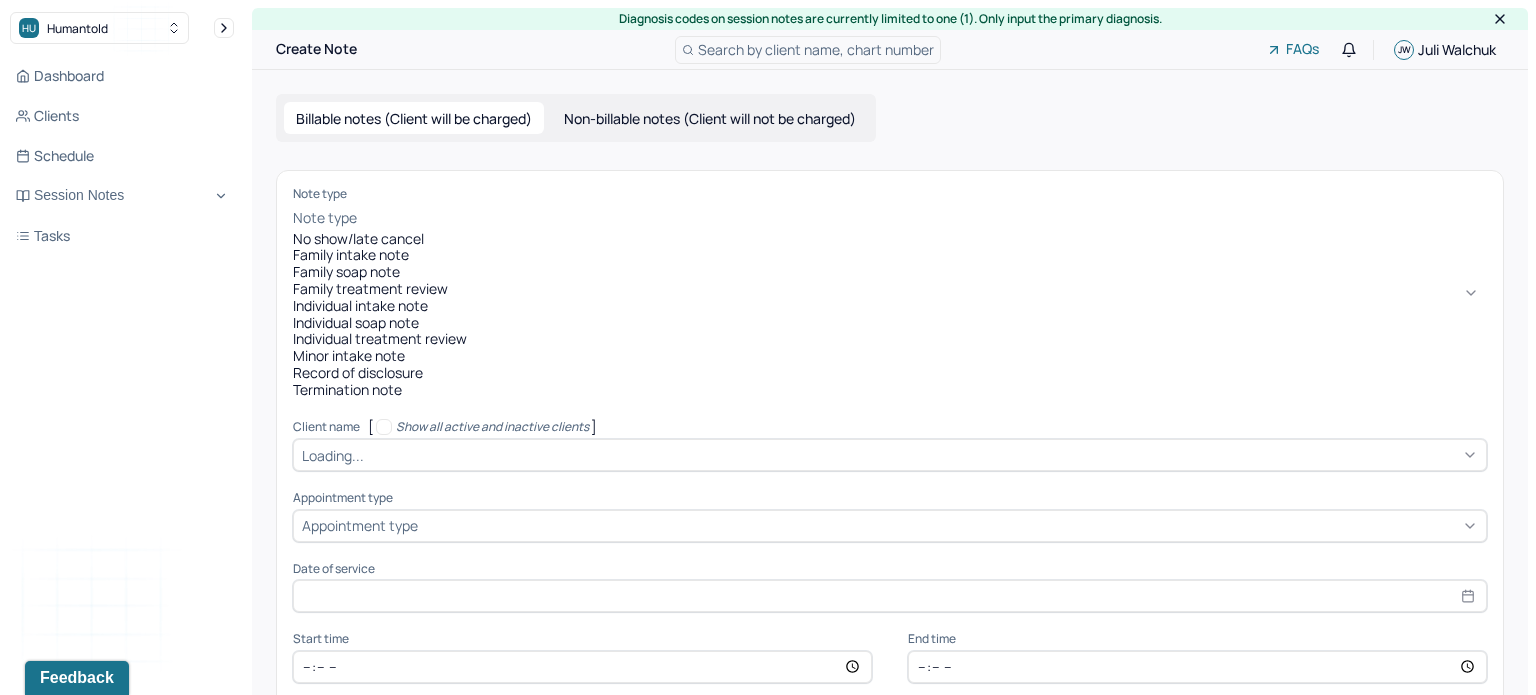 click on "Family soap note" at bounding box center [890, 272] 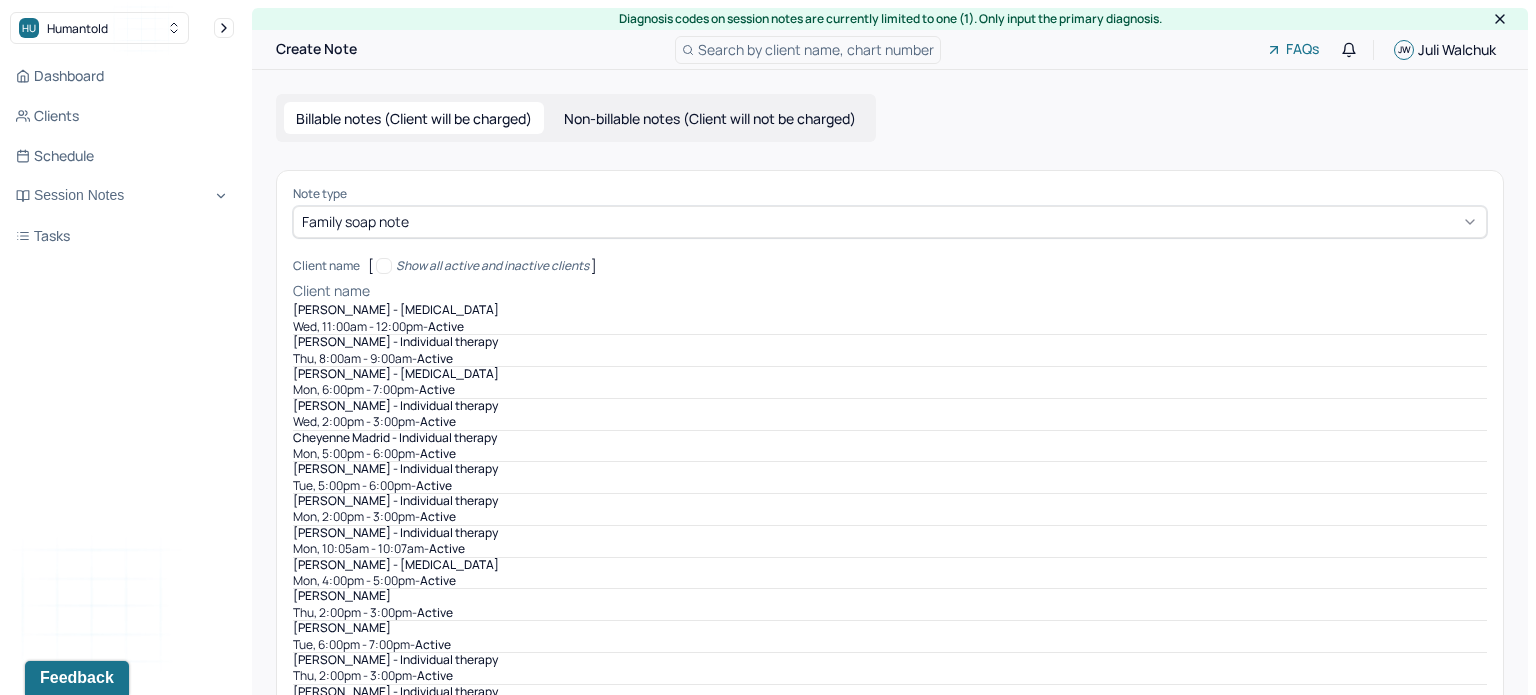 click on "Client name" at bounding box center [331, 291] 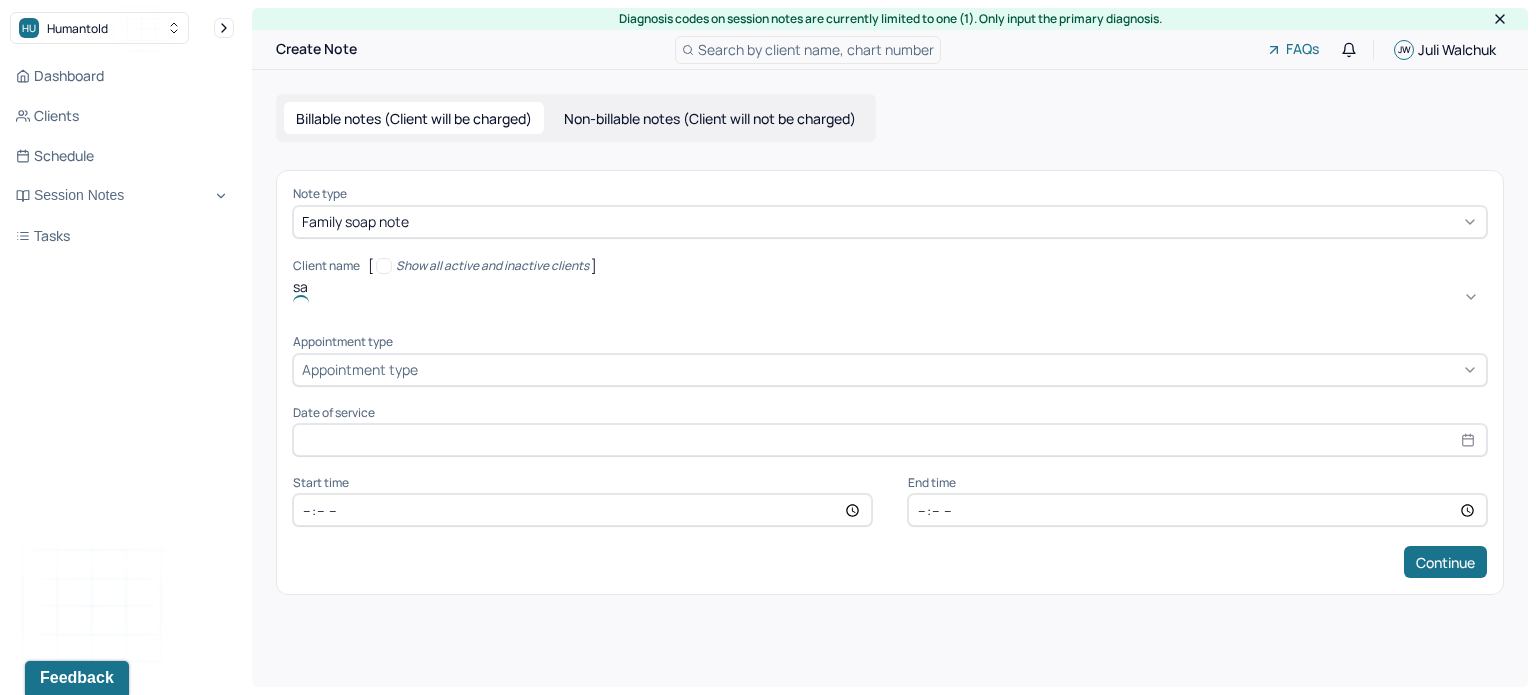 type on "[PERSON_NAME]" 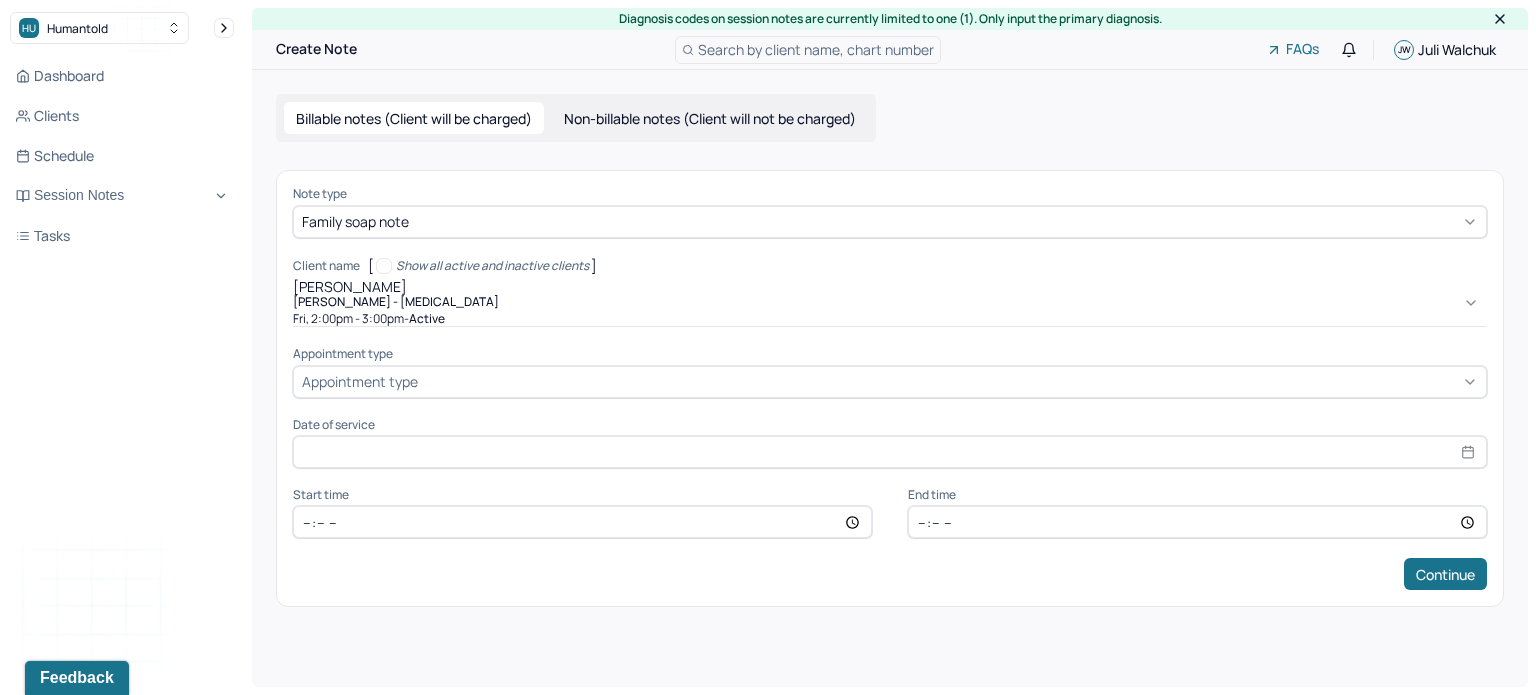 click on "Fri, 2:00pm - 3:00pm  -  active" at bounding box center [890, 319] 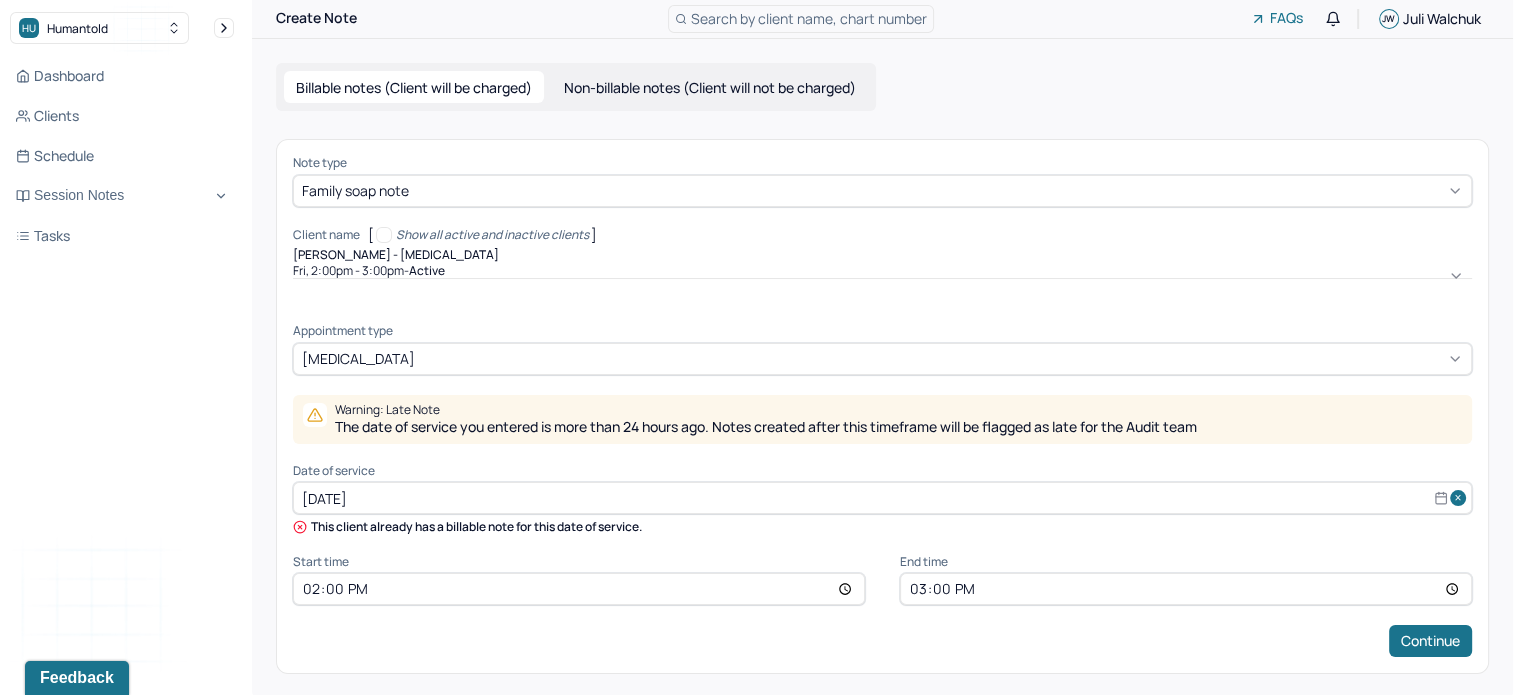 scroll, scrollTop: 30, scrollLeft: 0, axis: vertical 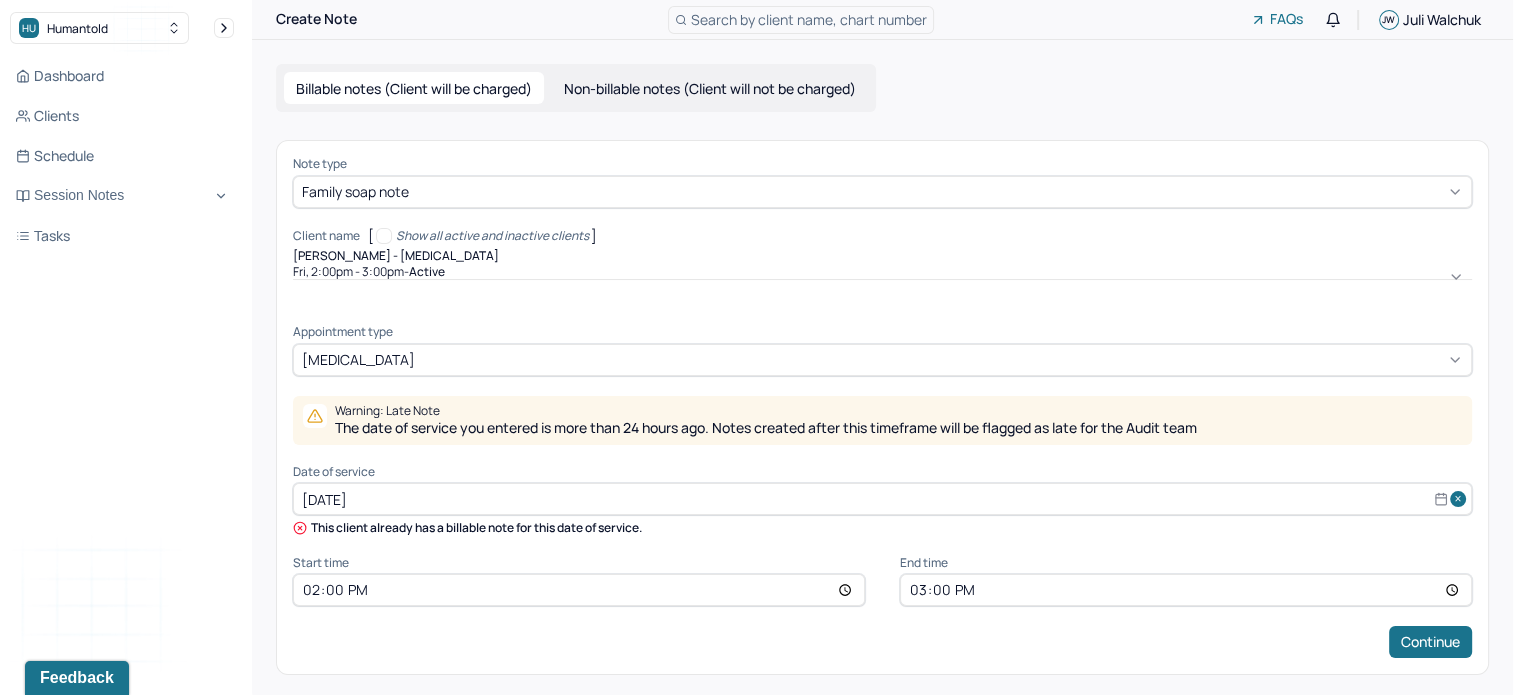 select on "6" 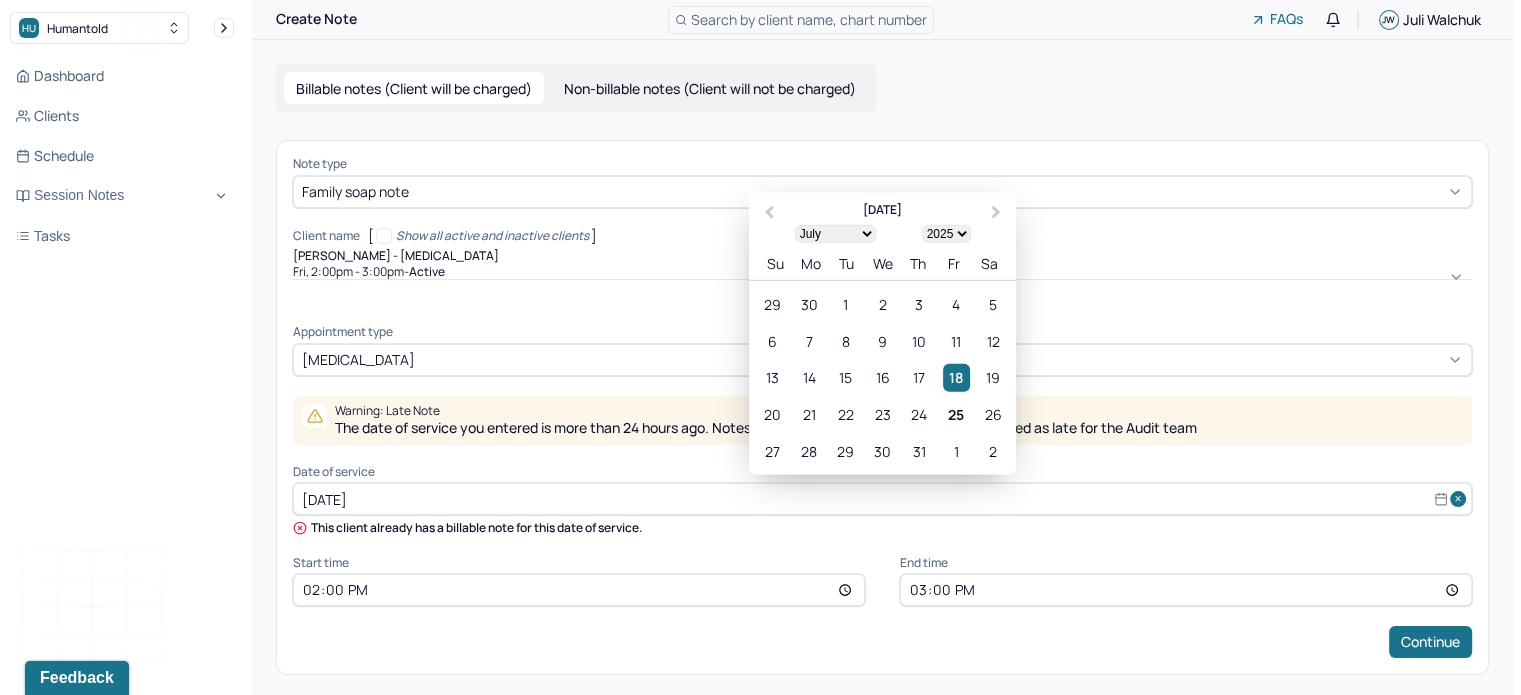 click on "[DATE]" at bounding box center (882, 499) 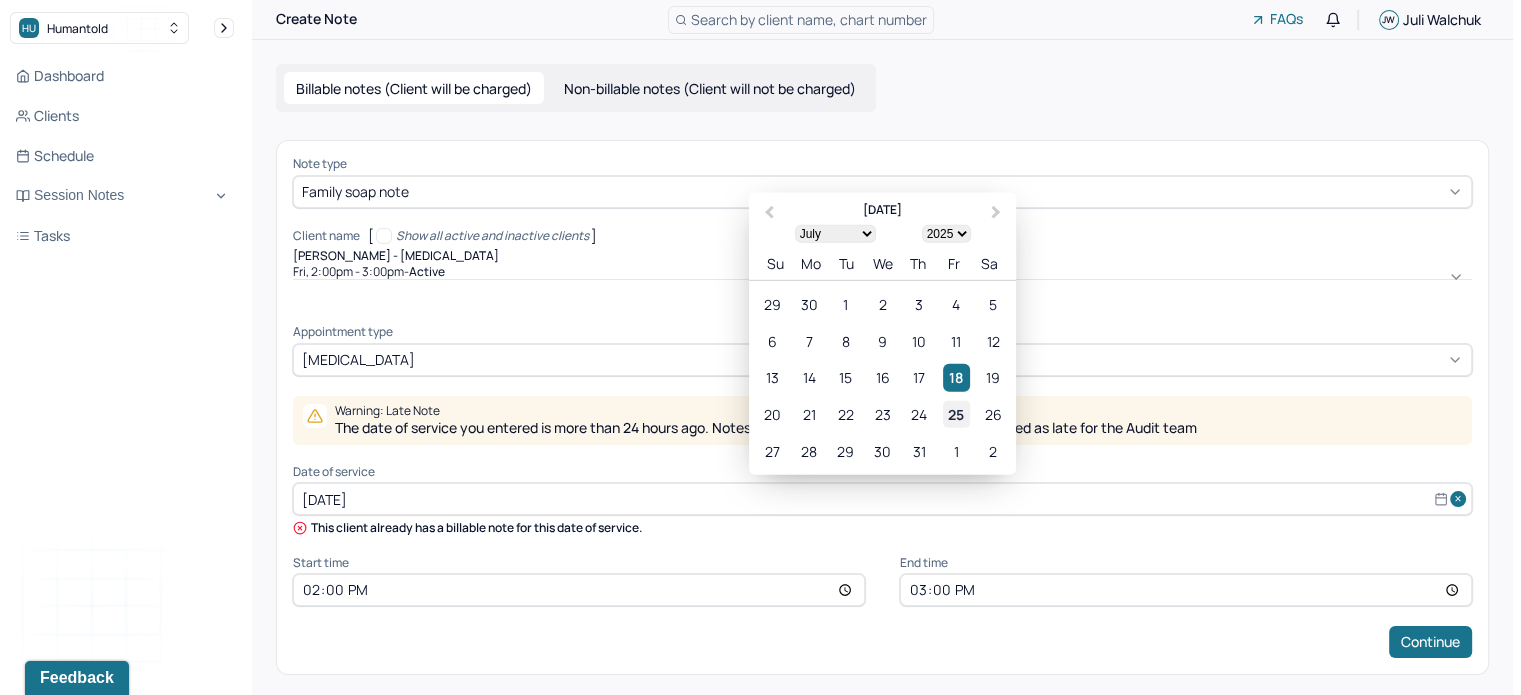 click on "25" at bounding box center [956, 414] 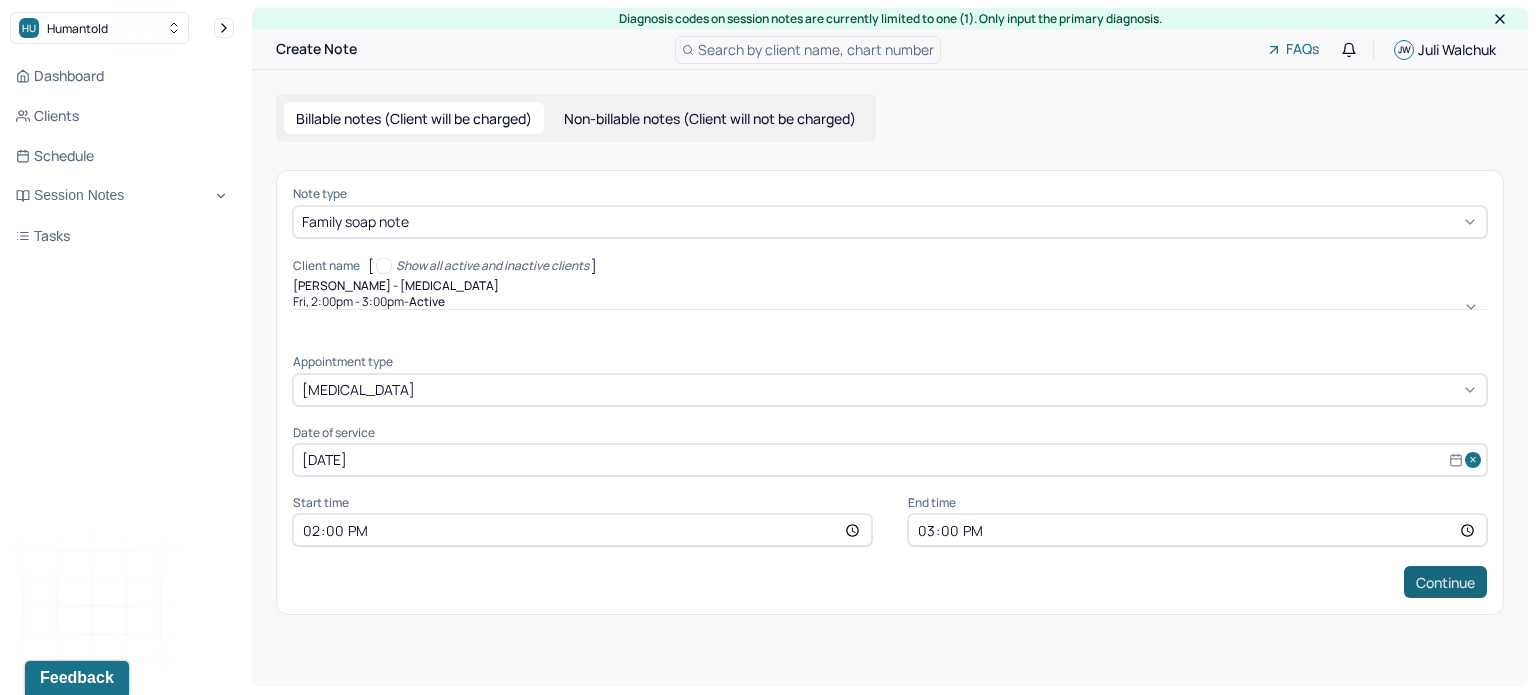 click on "Continue" at bounding box center (1445, 582) 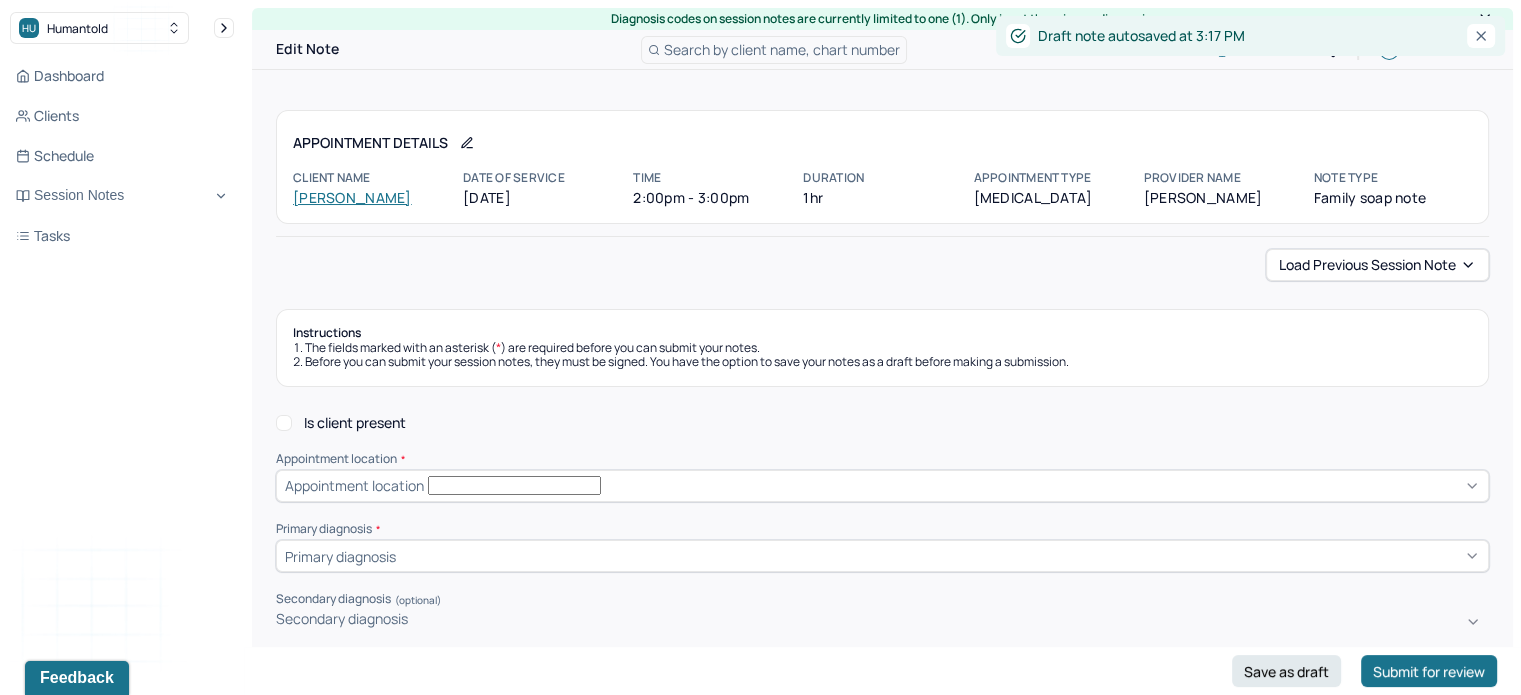 click on "Load previous session note Instructions The fields marked with an asterisk ( * ) are required before you can submit your notes. Before you can submit your session notes, they must be signed. You have the option to save your notes as a draft before making a submission. Is client present Appointment location * Appointment location Primary diagnosis * Primary diagnosis Secondary diagnosis (optional) Secondary diagnosis Tertiary diagnosis (optional) Tertiary diagnosis Emotional / Behavioural symptoms demonstrated * Causing * Causing Intention for Session * Intention for Session Session Note Subjective This section is for Subjective reporting of your clients, it can include their mood, their reported symptoms, their efforts since your last meeting to implement your homework or recommendations or any questions they have Objective How did they present themselves? Was there nervous talking or lack of eye contact? Assessment Therapy Intervention Techniques Please select at least 1 intervention used Trauma-focused CBT" at bounding box center (882, 1765) 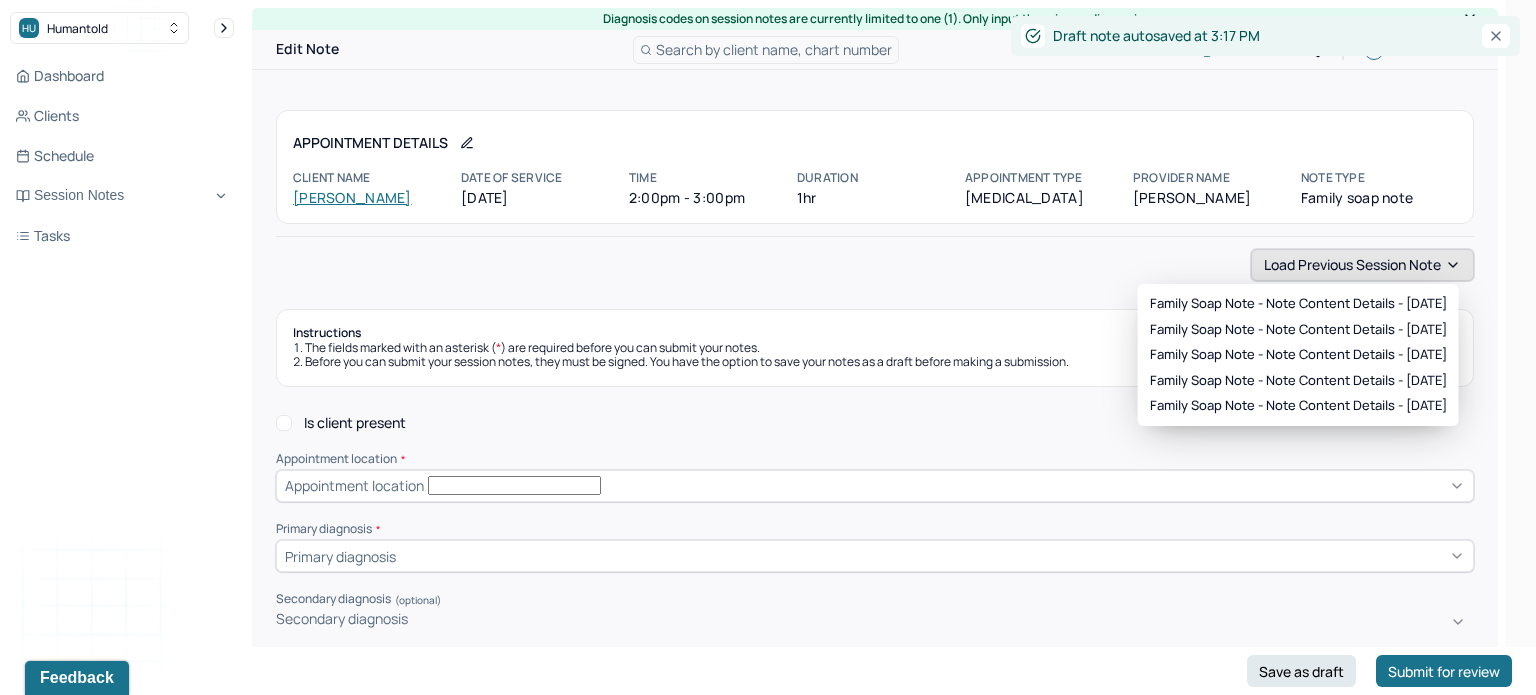 click on "Load previous session note" at bounding box center [1362, 265] 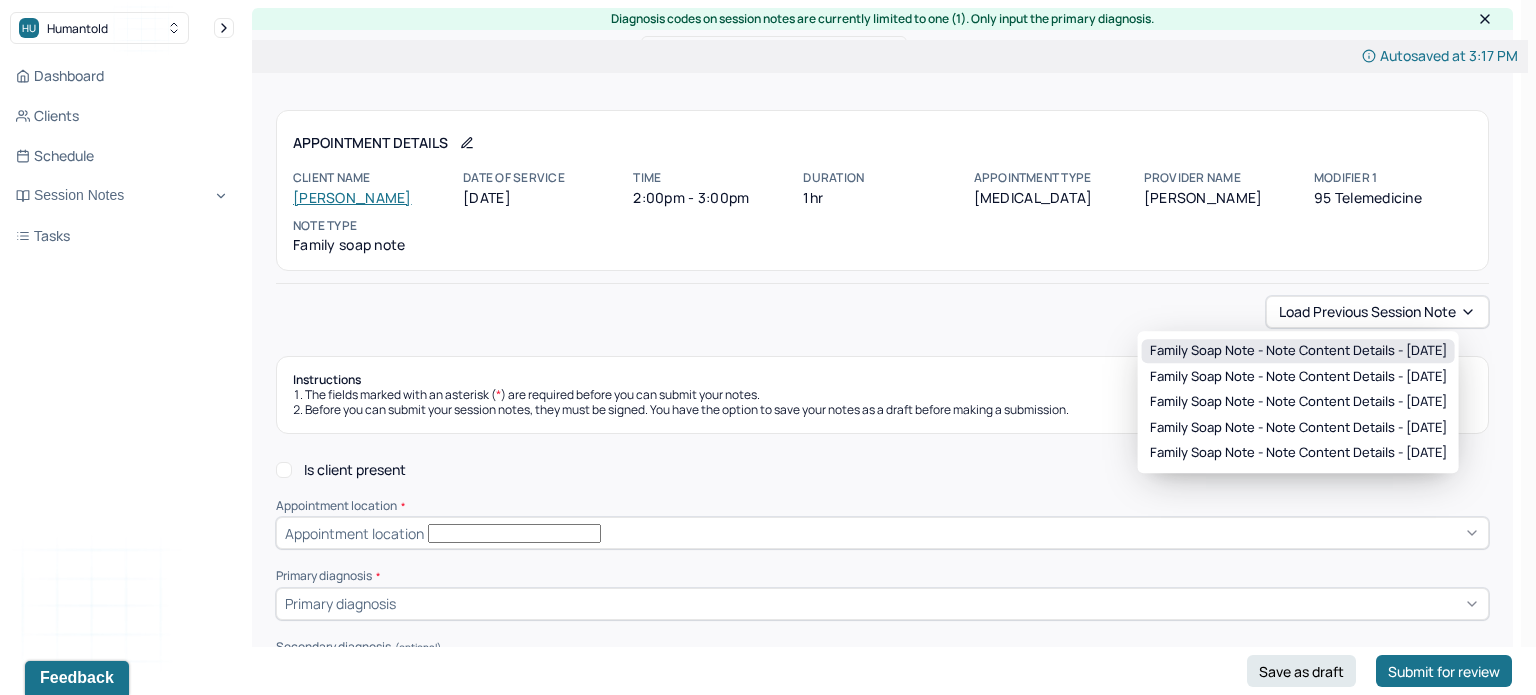 click on "Family soap note   - Note content Details -   [DATE]" at bounding box center (1298, 351) 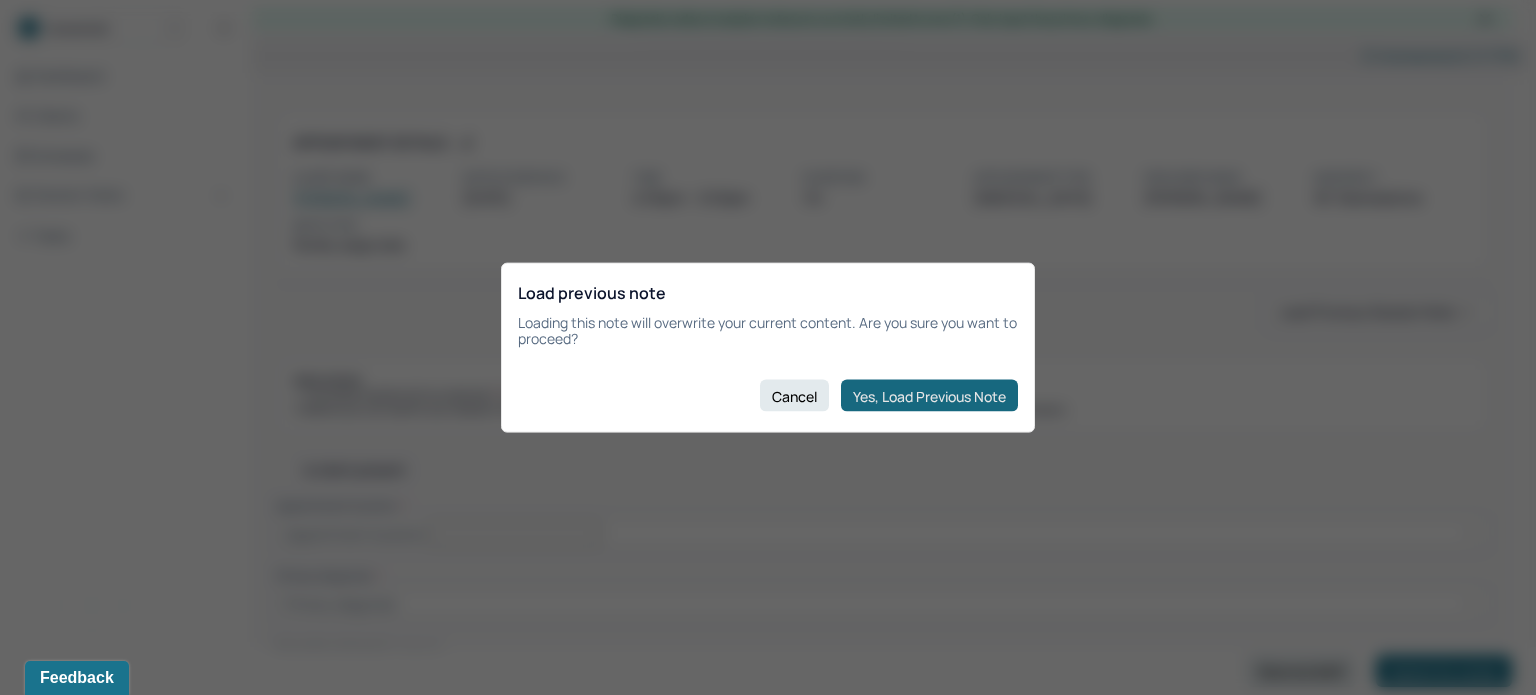 click on "Yes, Load Previous Note" at bounding box center [929, 396] 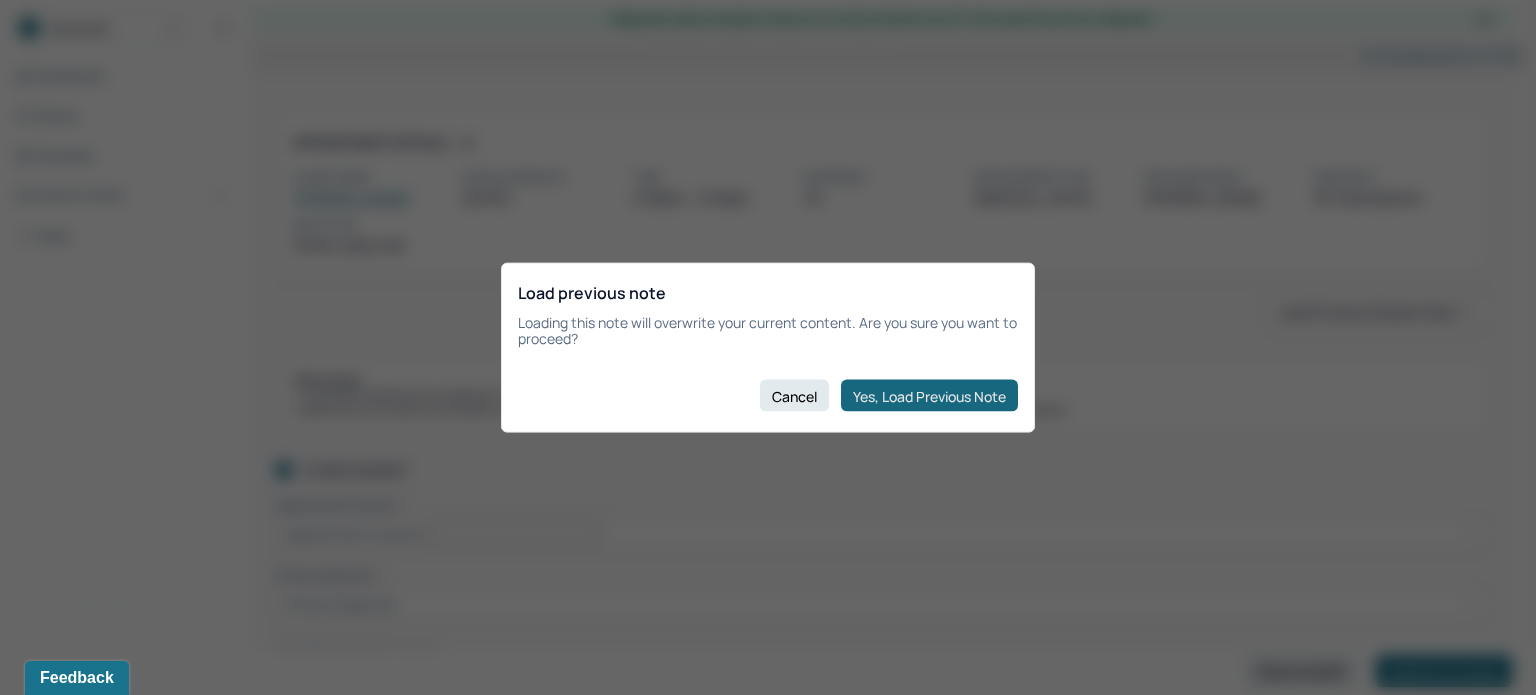 checkbox on "true" 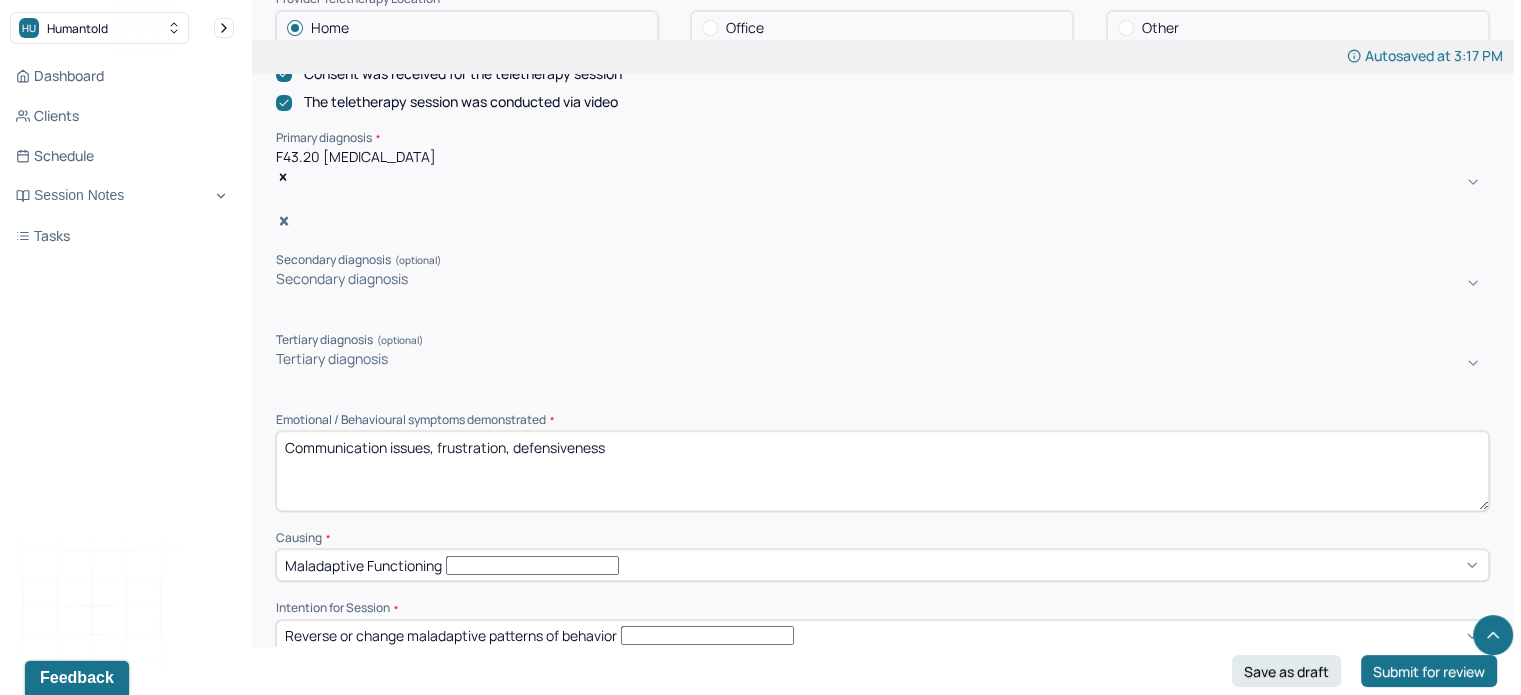 scroll, scrollTop: 711, scrollLeft: 0, axis: vertical 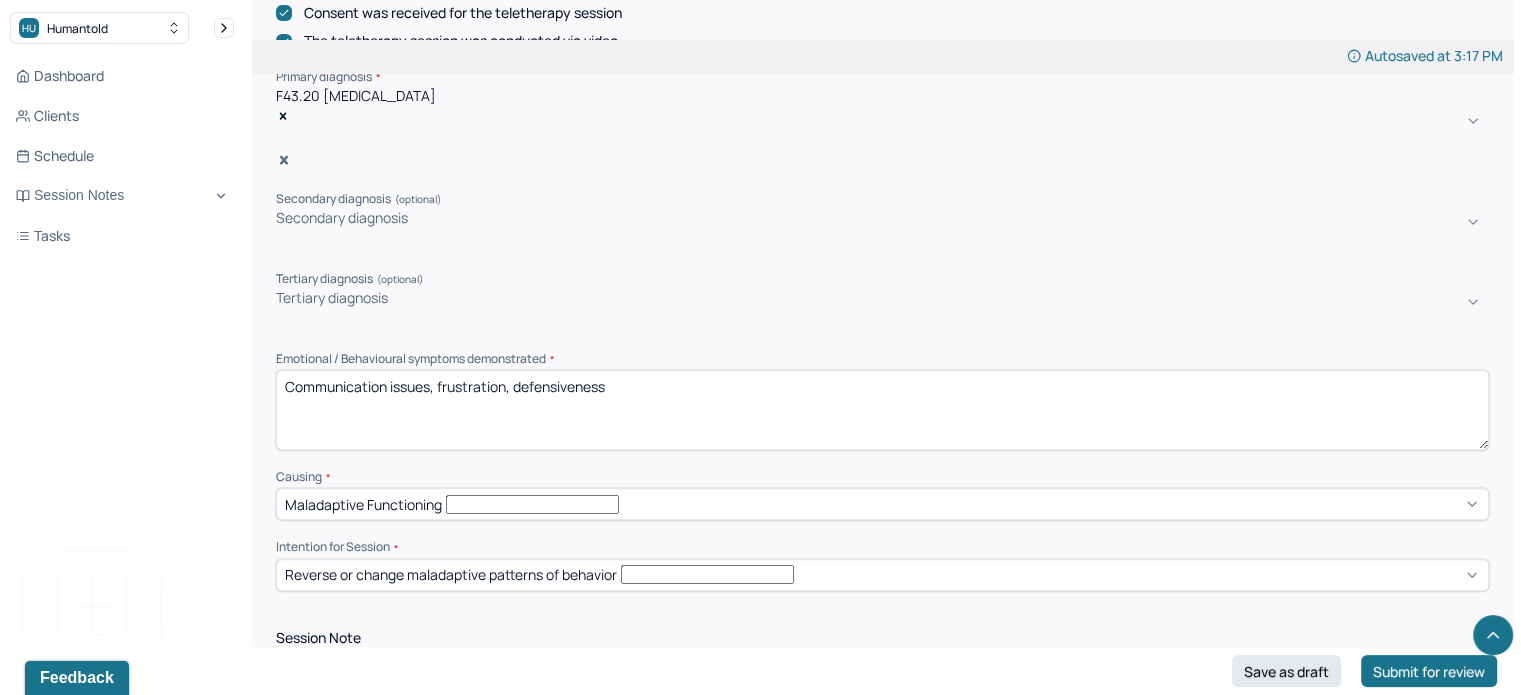 click on "Communication issues, frustration, defensiveness" at bounding box center (882, 410) 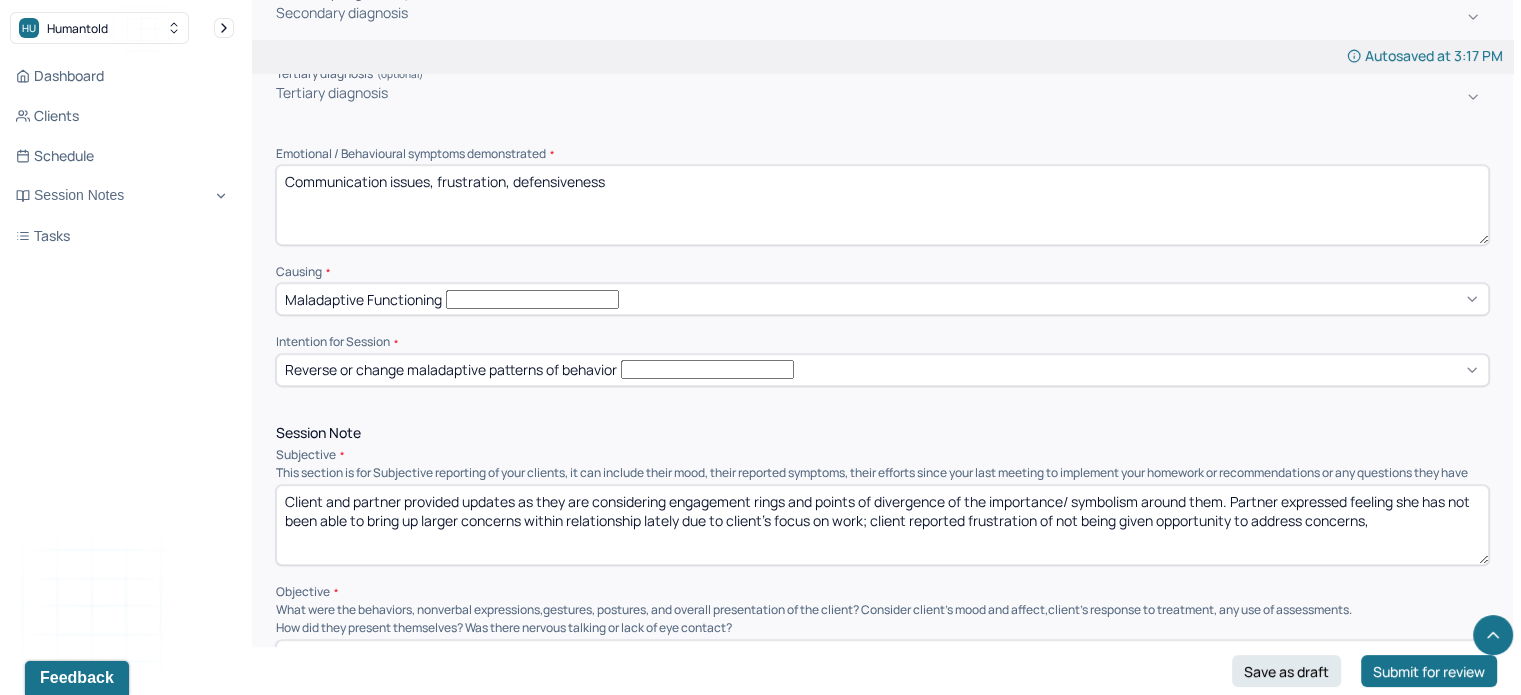 scroll, scrollTop: 923, scrollLeft: 0, axis: vertical 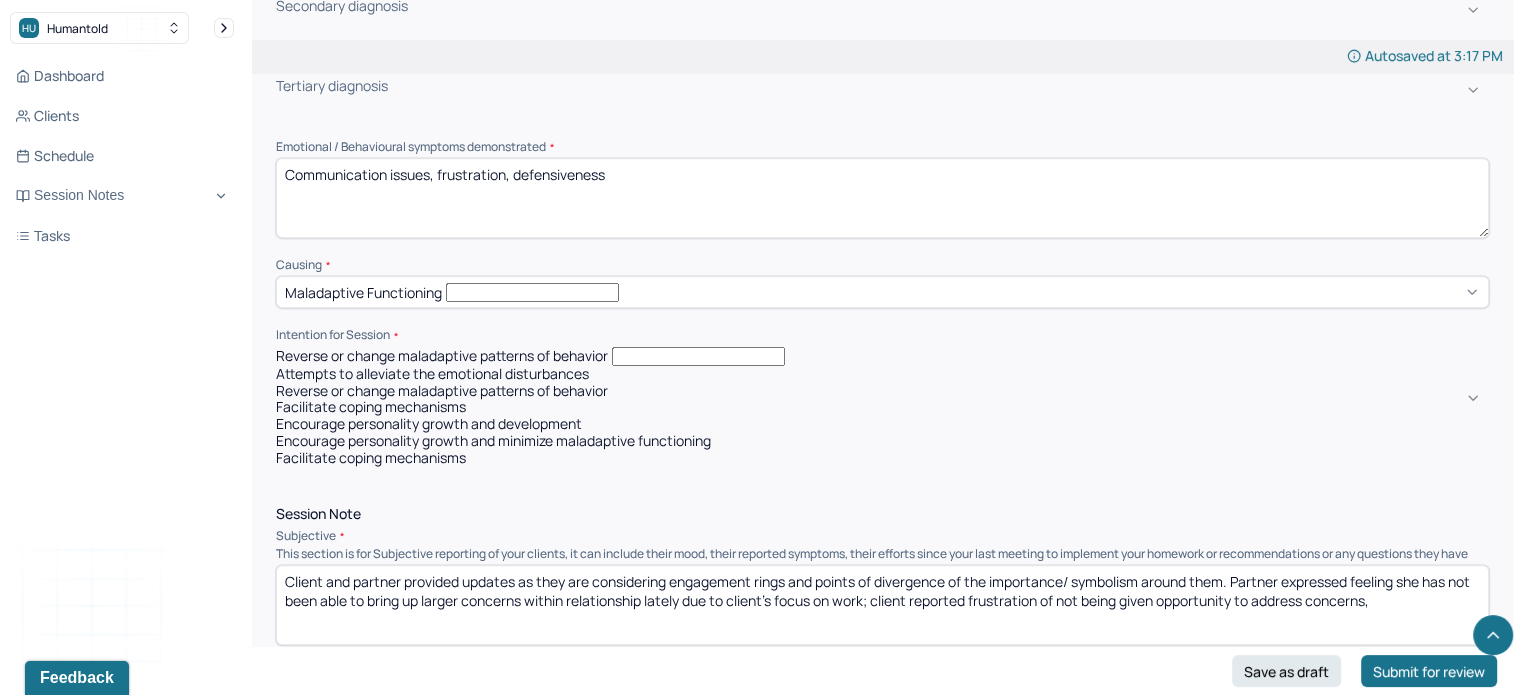 click on "Reverse or change maladaptive patterns of behavior" at bounding box center (442, 356) 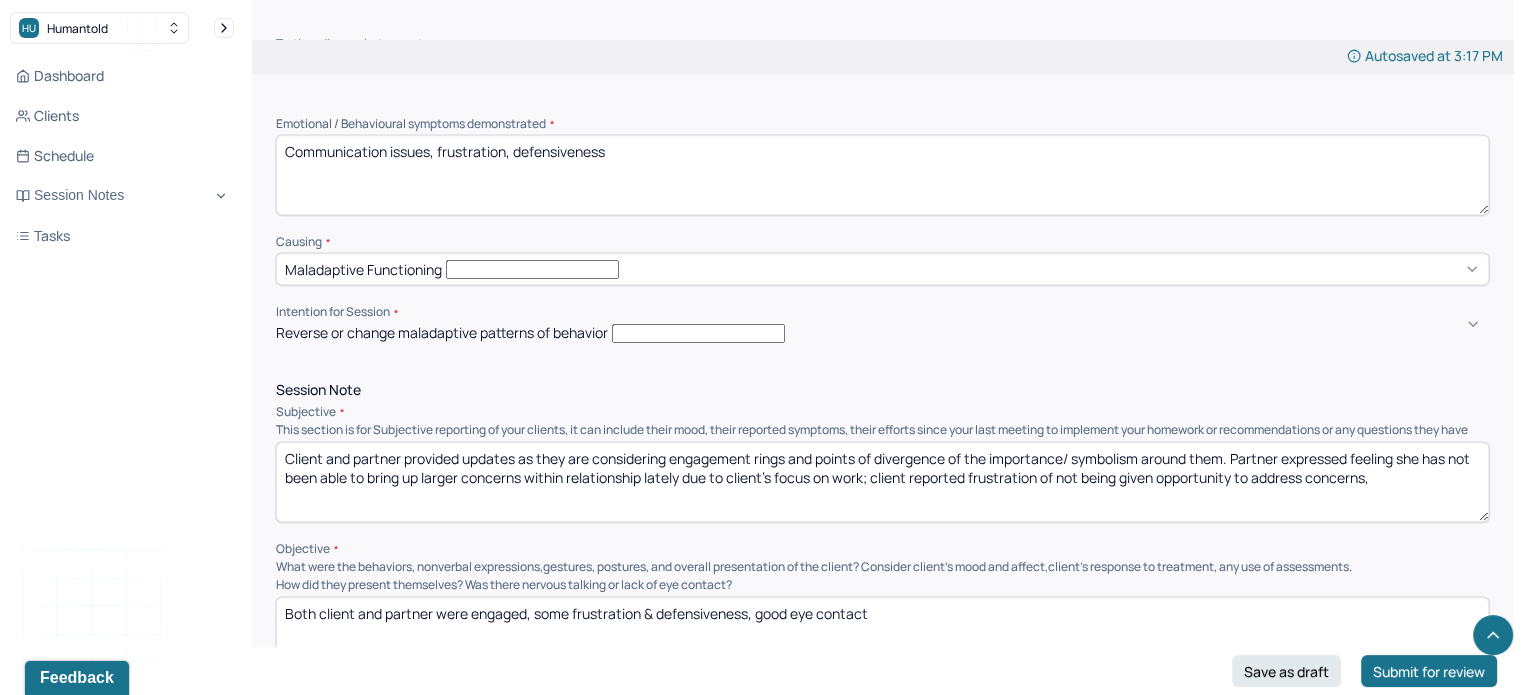 scroll, scrollTop: 951, scrollLeft: 0, axis: vertical 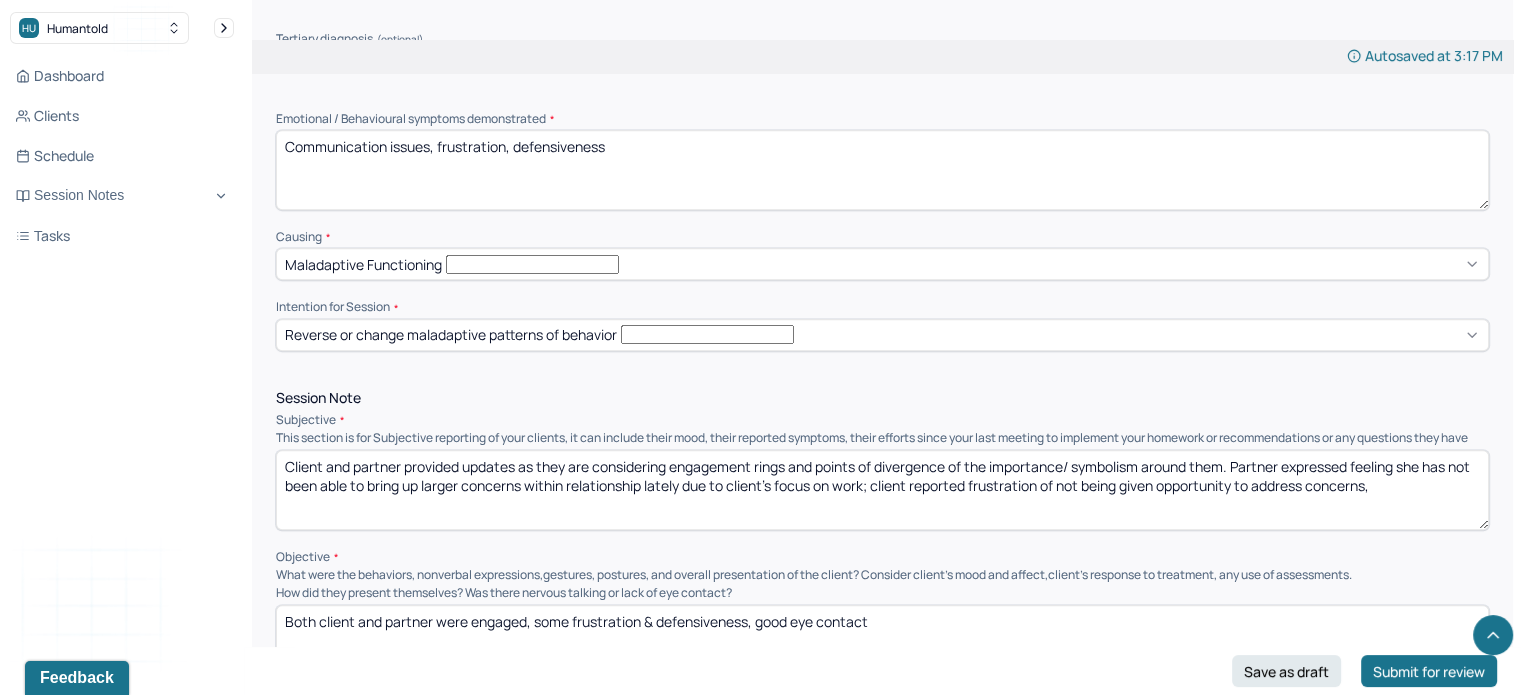 drag, startPoint x: 1431, startPoint y: 442, endPoint x: 408, endPoint y: 418, distance: 1023.2815 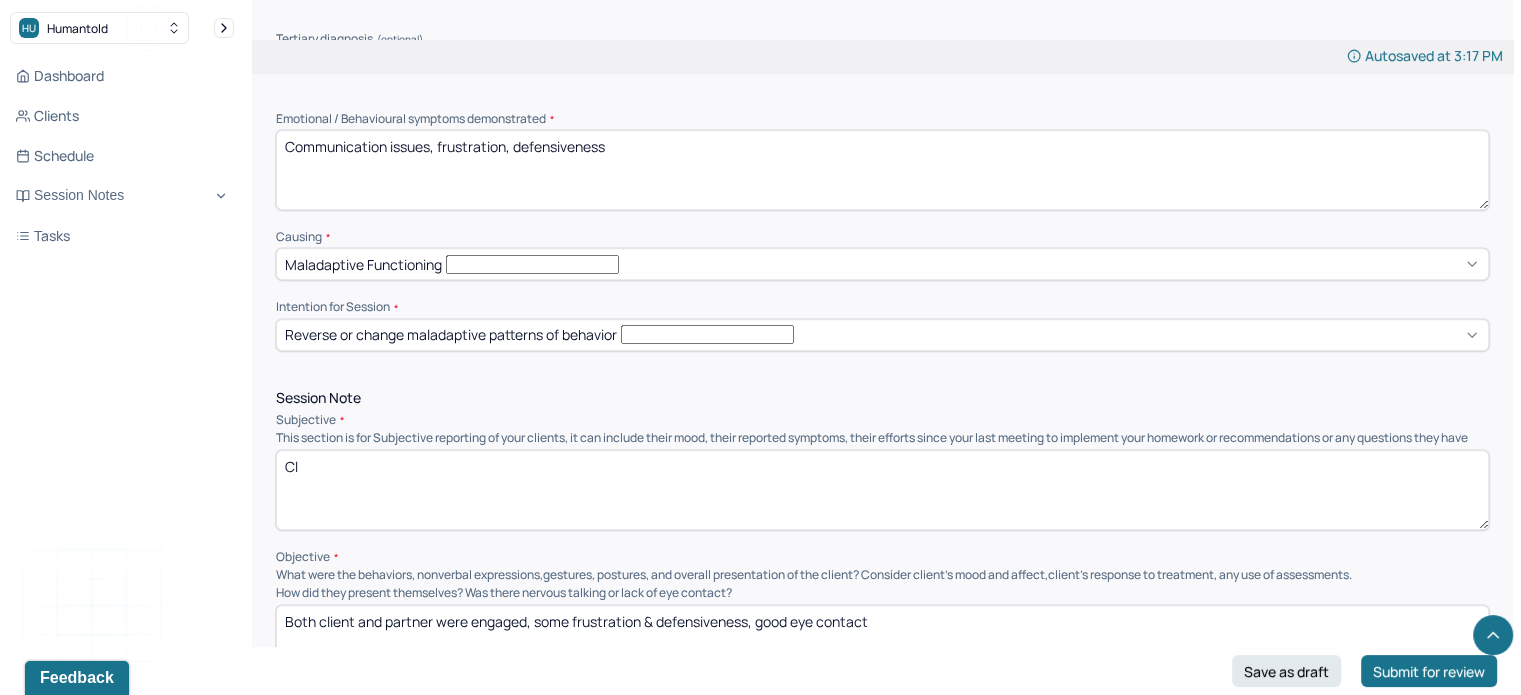 type on "C" 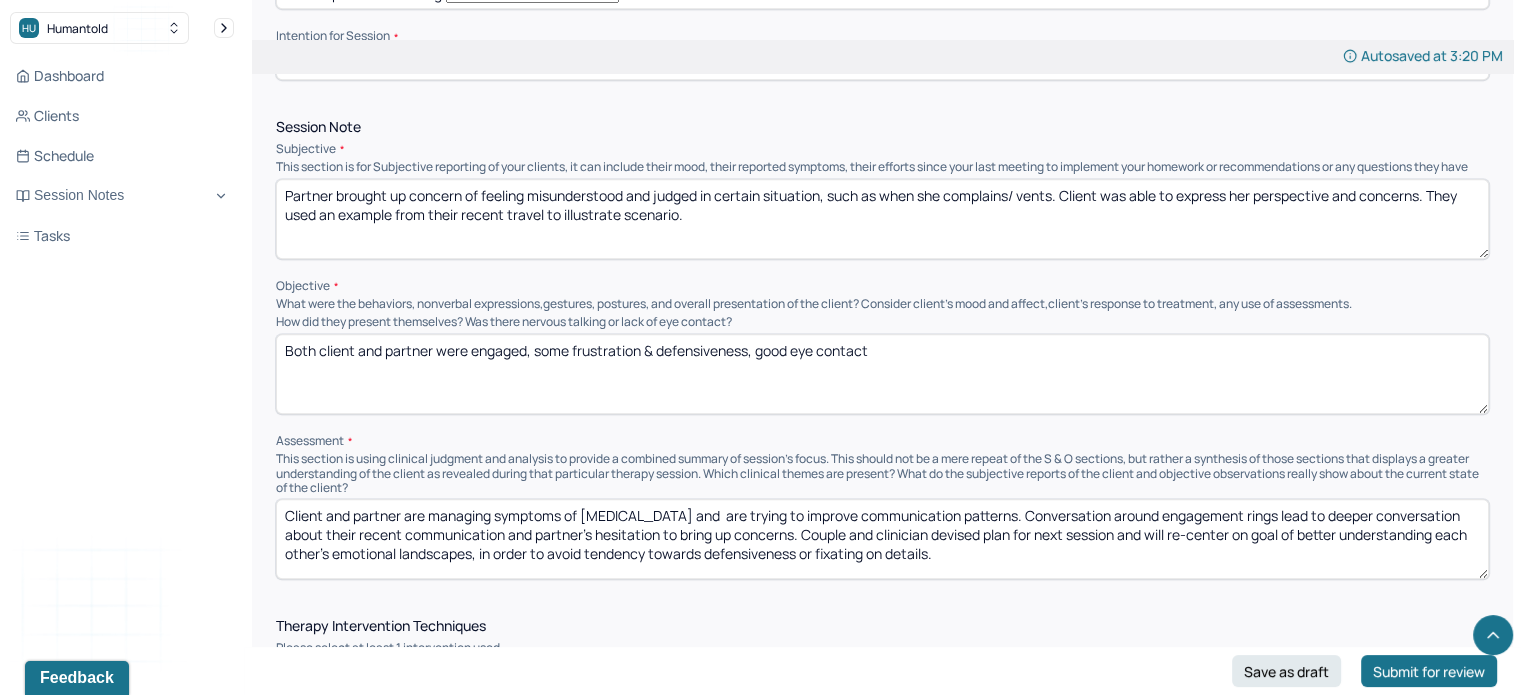 scroll, scrollTop: 1223, scrollLeft: 0, axis: vertical 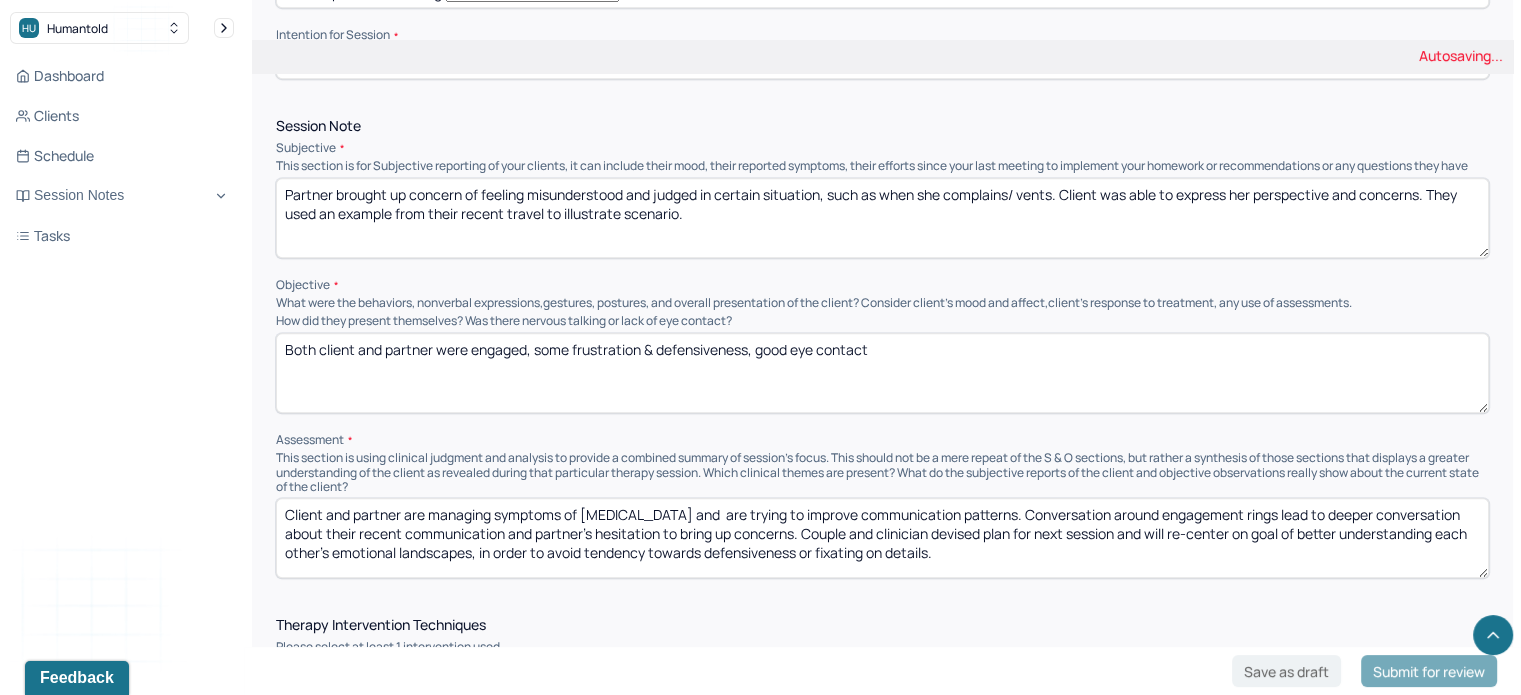 type on "Partner brought up concern of feeling misunderstood and judged in certain situation, such as when she complains/ vents. Client was able to express her perspective and concerns. They used an example from their recent travel to illustrate scenario." 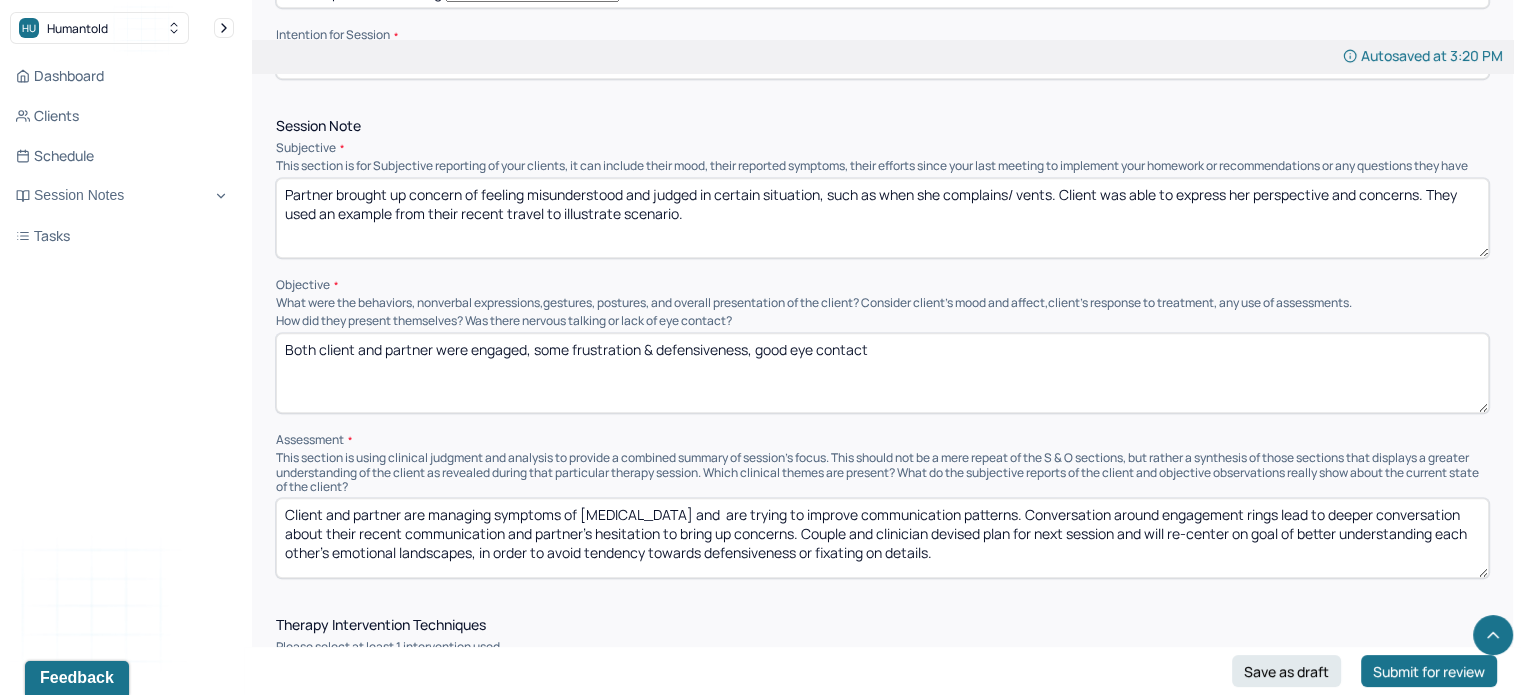 drag, startPoint x: 921, startPoint y: 319, endPoint x: 468, endPoint y: 347, distance: 453.86453 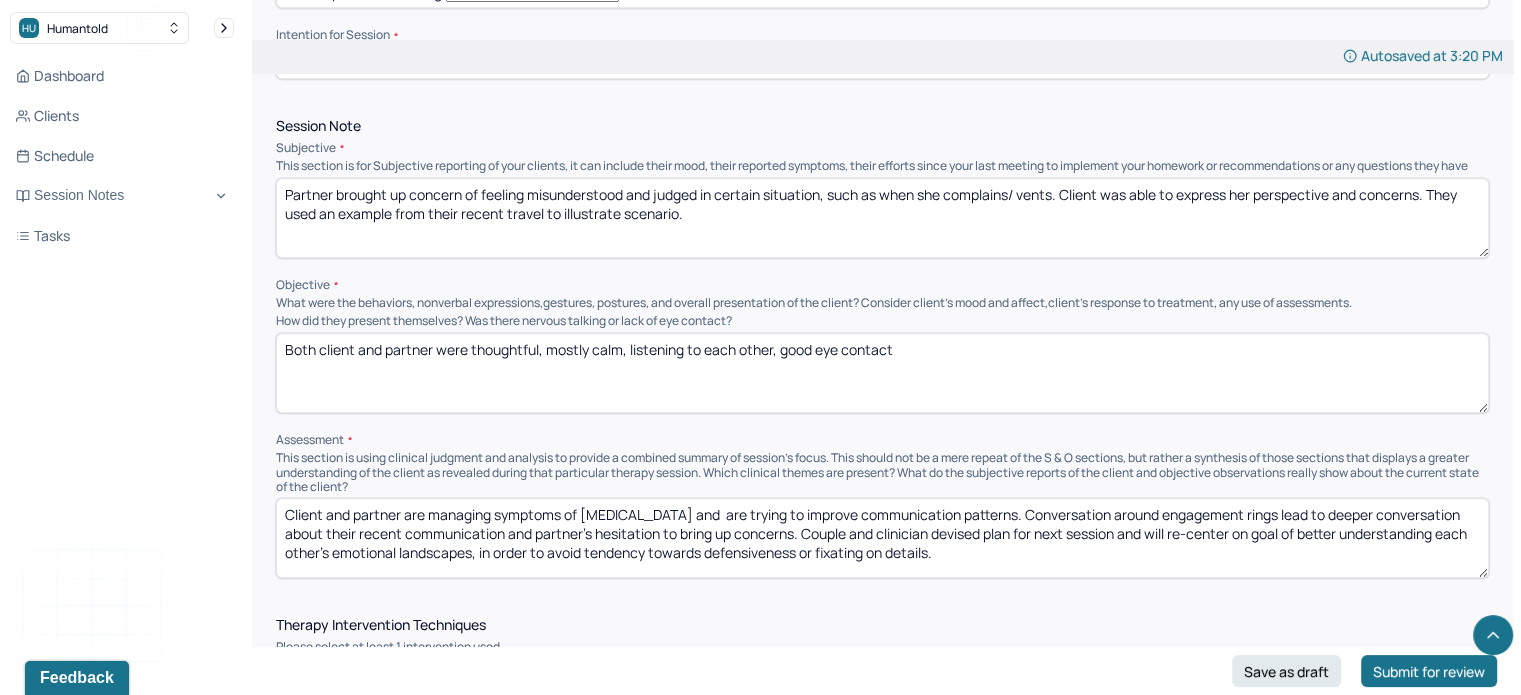 scroll, scrollTop: 1352, scrollLeft: 0, axis: vertical 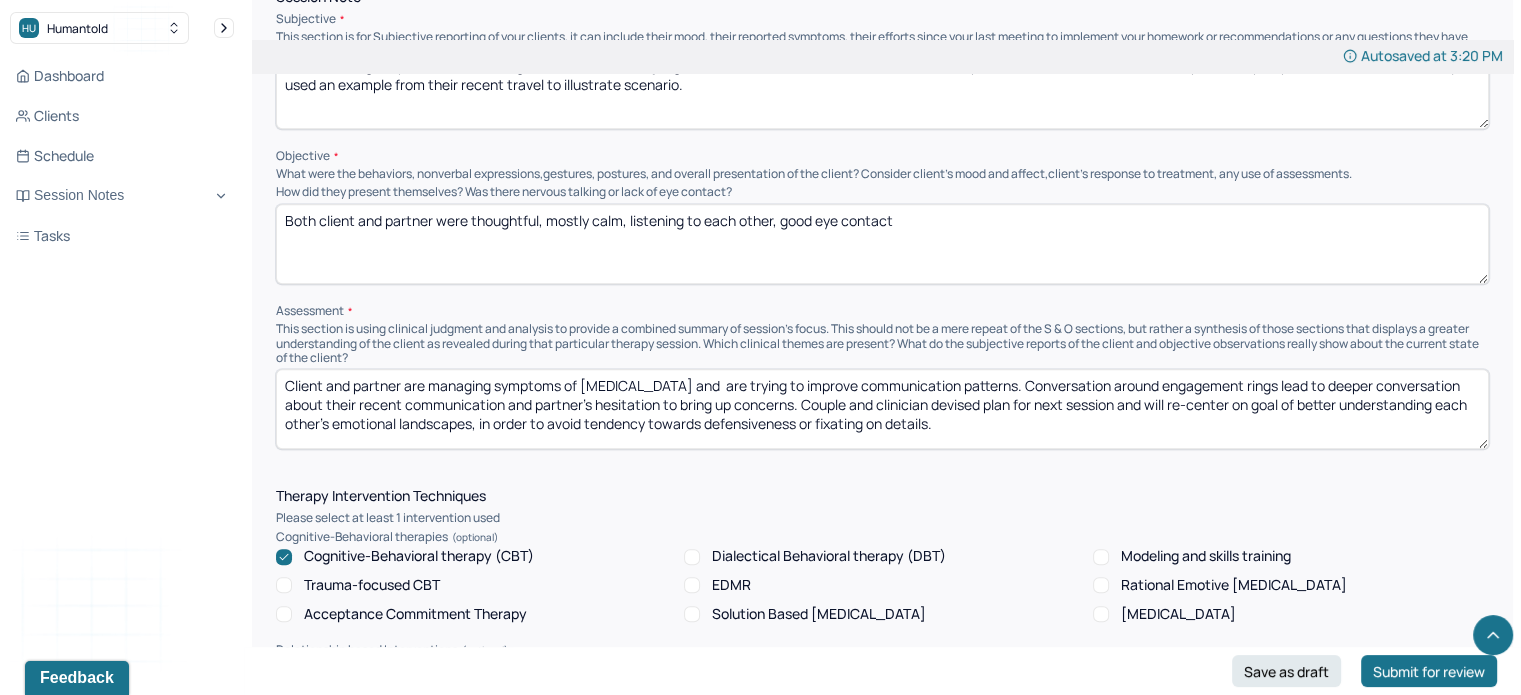 type on "Both client and partner were thoughtful, mostly calm, listening to each other, good eye contact" 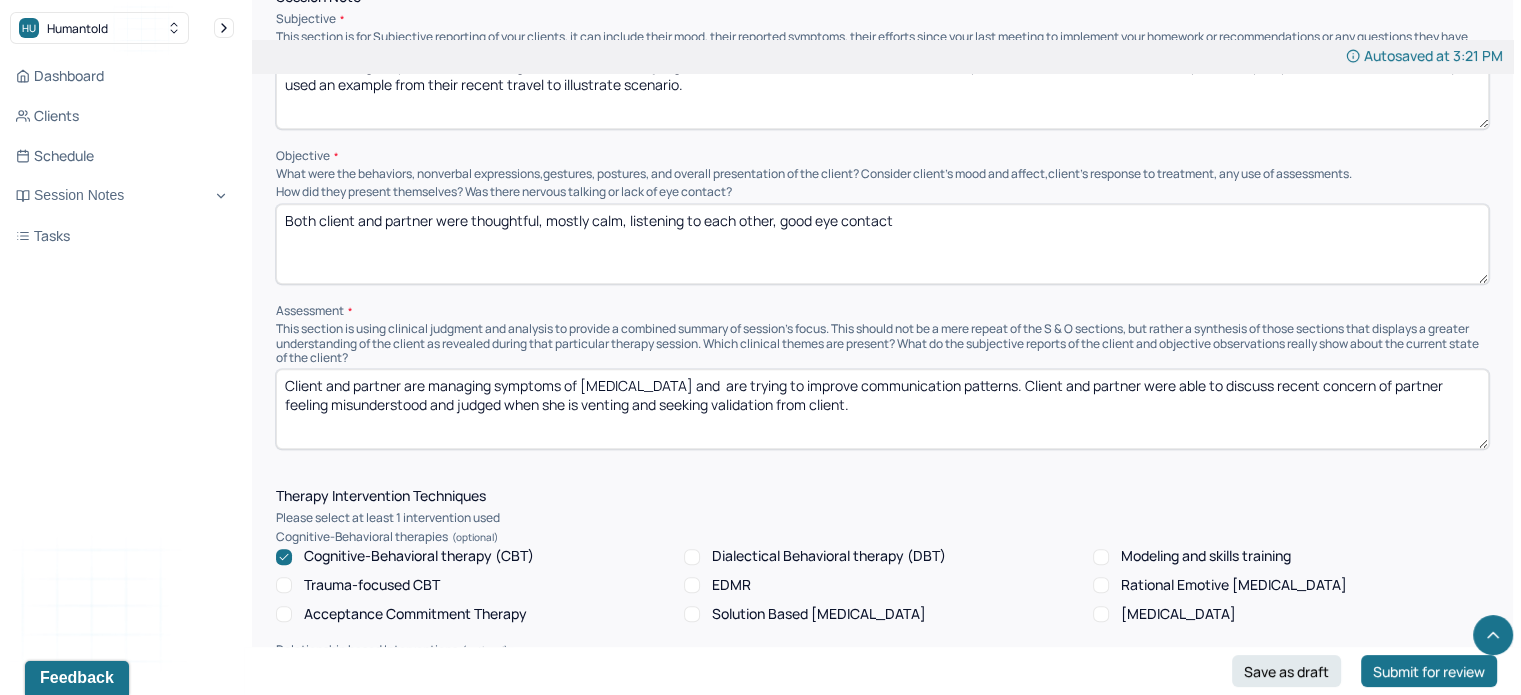 click on "Client and partner are managing symptoms of [MEDICAL_DATA] and  are trying to improve communication patterns. Client and partner were able to discuss recent concern of partner feeling misunderstood and judged when she is venting and seeking validaiton from client." at bounding box center (882, 409) 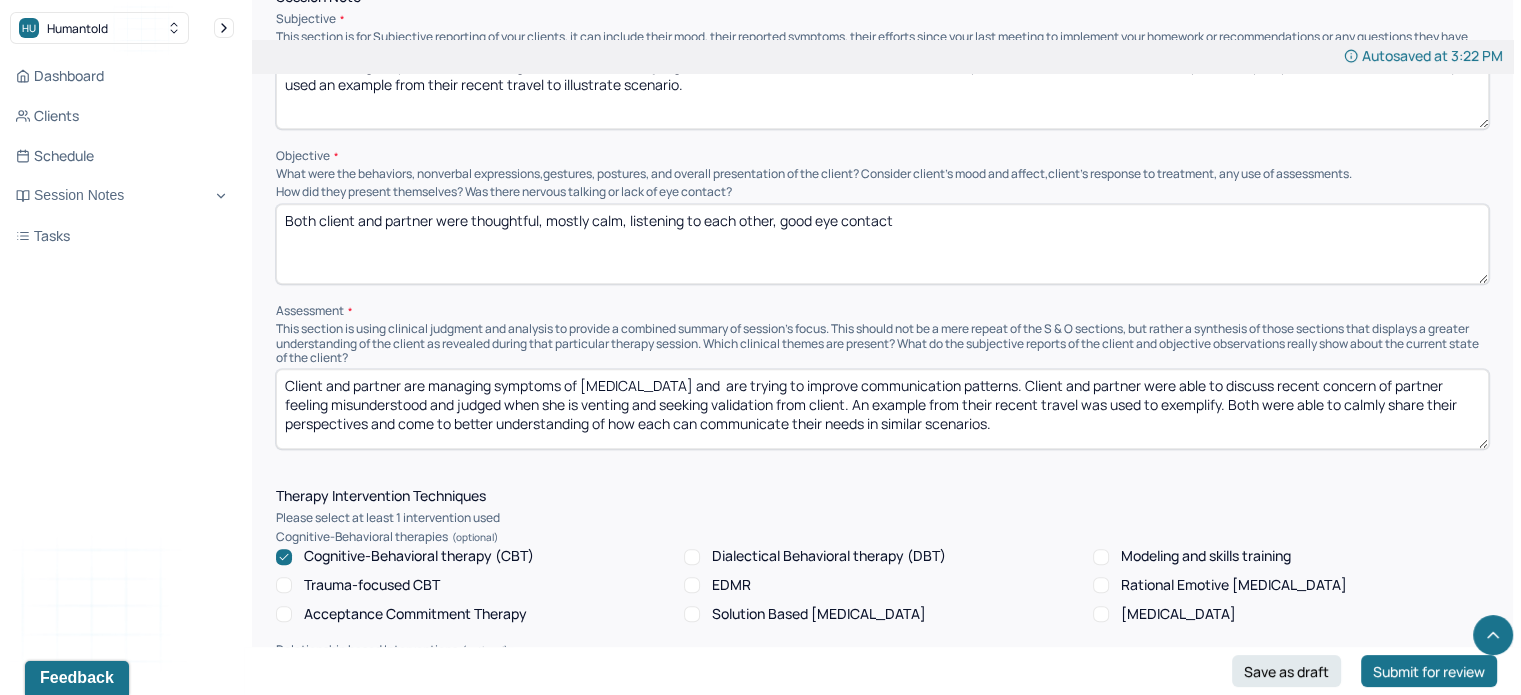 click on "Client and partner are managing symptoms of [MEDICAL_DATA] and  are trying to improve communication patterns. Client and partner were able to discuss recent concern of partner feeling misunderstood and judged when she is venting and seeking validation from client. An example from their recent travel was used to exemplify. Both were able to calmly share their perspectives and come to better understanding of how each can communicate their needs in similar scenarios." at bounding box center (882, 409) 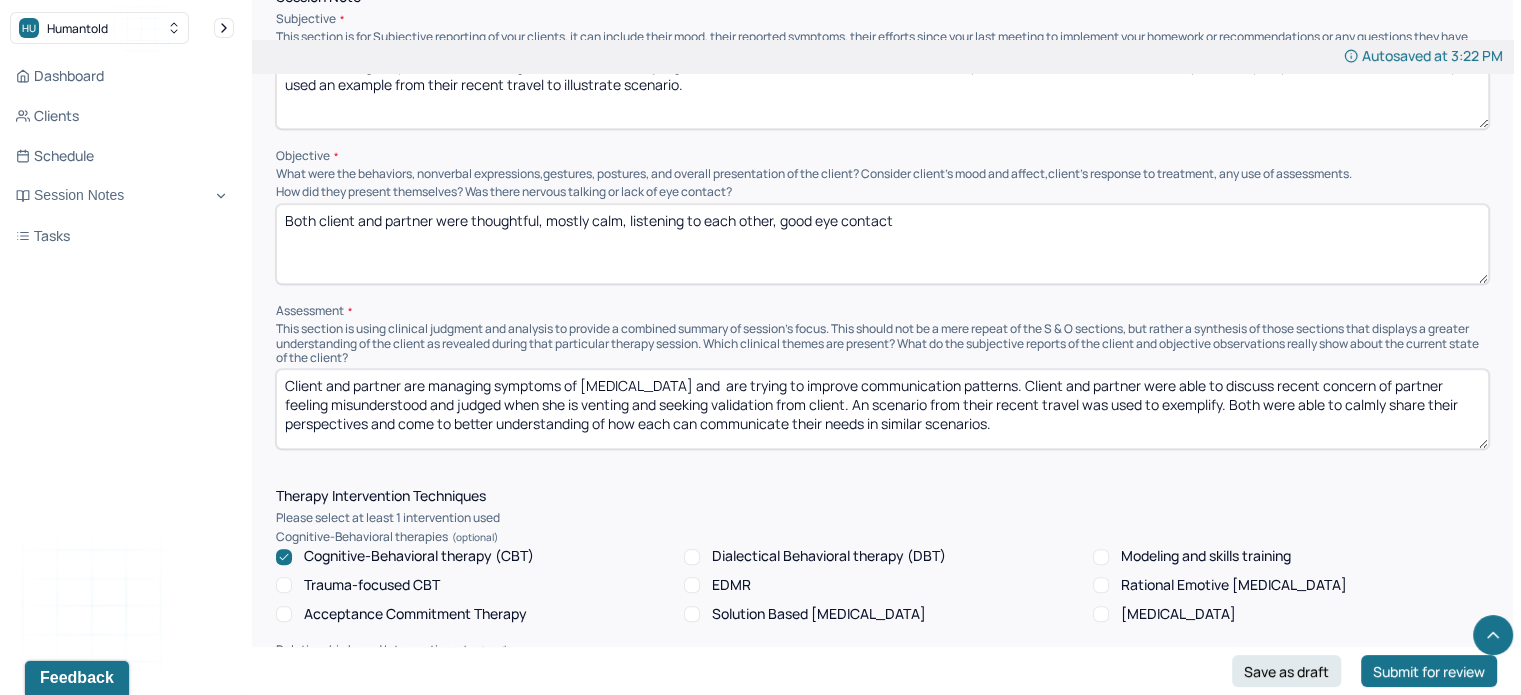 click on "Client and partner are managing symptoms of [MEDICAL_DATA] and  are trying to improve communication patterns. Client and partner were able to discuss recent concern of partner feeling misunderstood and judged when she is venting and seeking validation from client. An example from their recent travel was used to exemplify. Both were able to calmly share their perspectives and come to better understanding of how each can communicate their needs in similar scenarios." at bounding box center [882, 409] 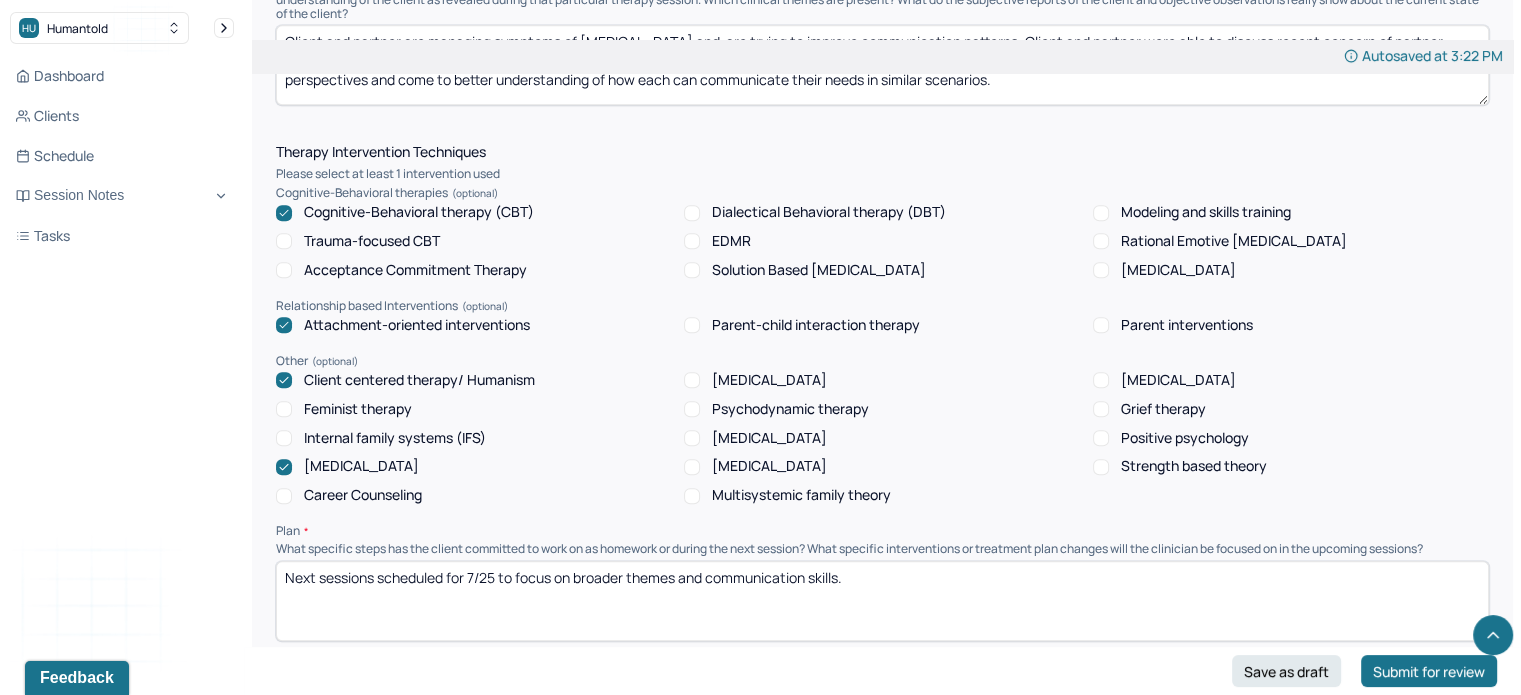 scroll, scrollTop: 1800, scrollLeft: 0, axis: vertical 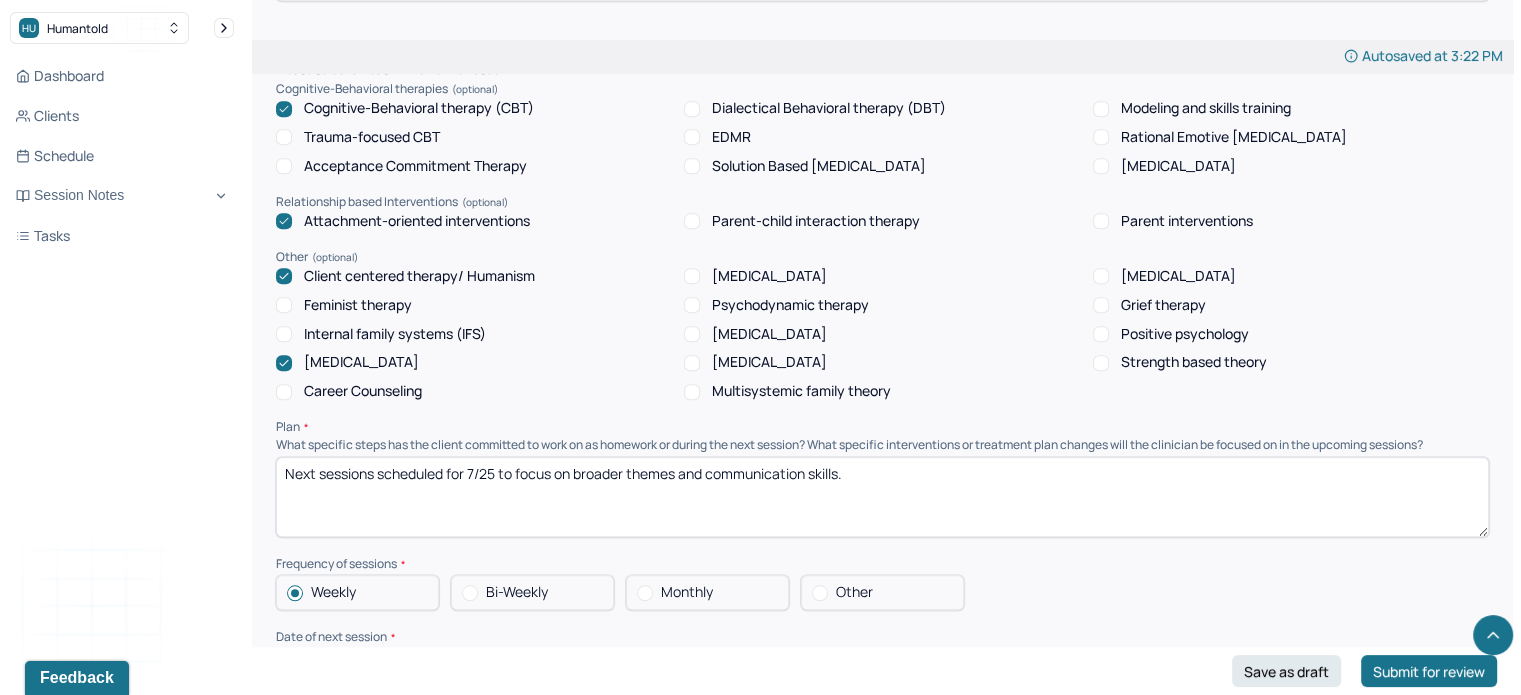type on "Client and partner are managing symptoms of [MEDICAL_DATA] and  are trying to improve communication patterns. Client and partner were able to discuss recent concern of partner feeling misunderstood and judged when she is venting and seeking validation from client. An scenario from their recent travel was used to exemplify. Both were able to calmly share their perspectives and come to better understanding of how each can communicate their needs in similar scenarios." 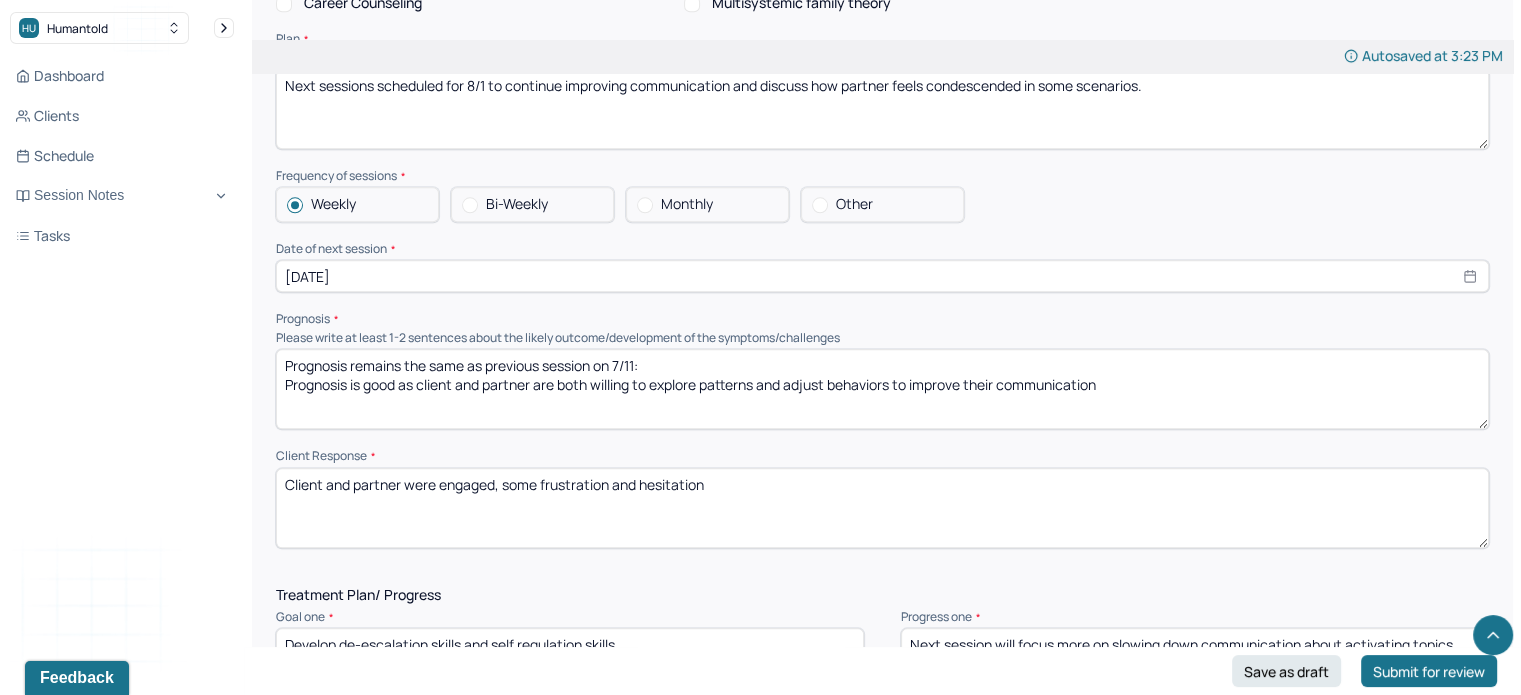 scroll, scrollTop: 2188, scrollLeft: 0, axis: vertical 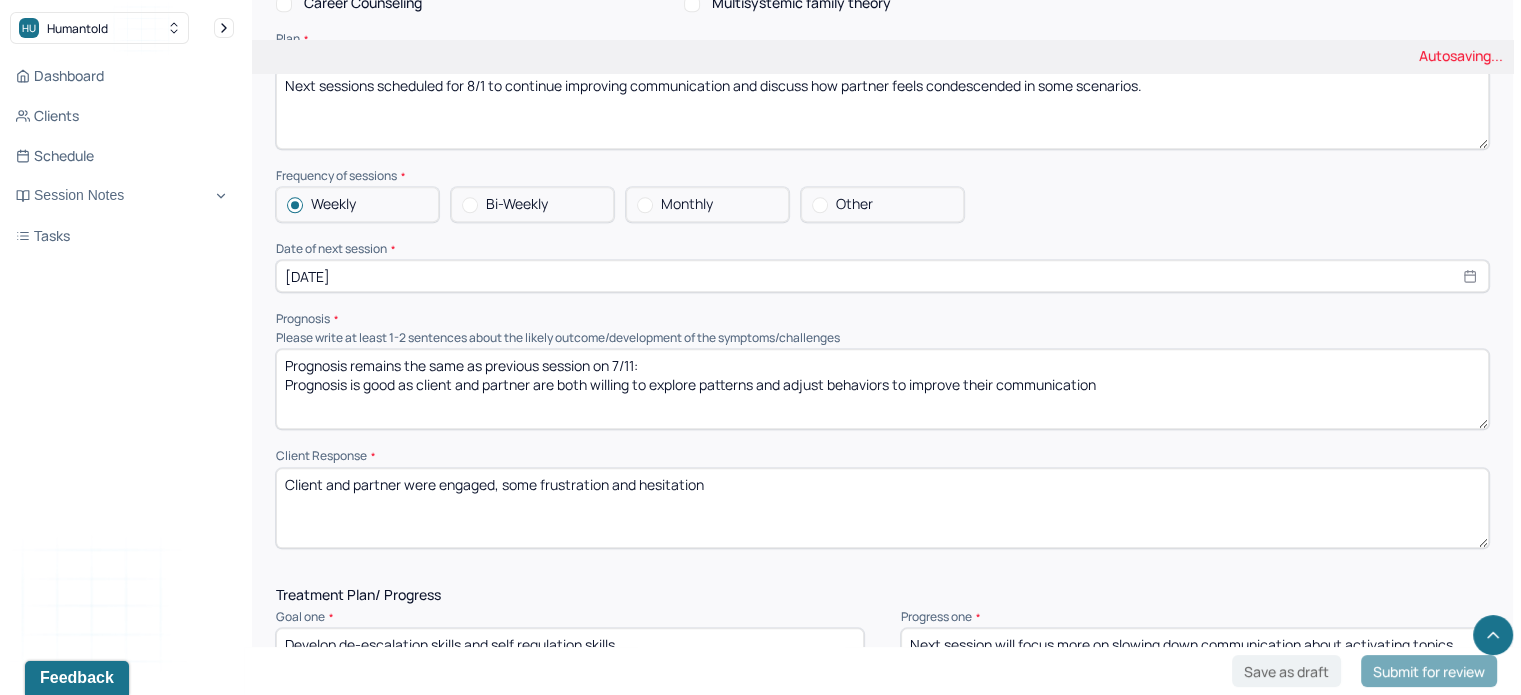 type on "Next sessions scheduled for 8/1 to continue improving communication and discuss how partner feels condescended in some scenarios." 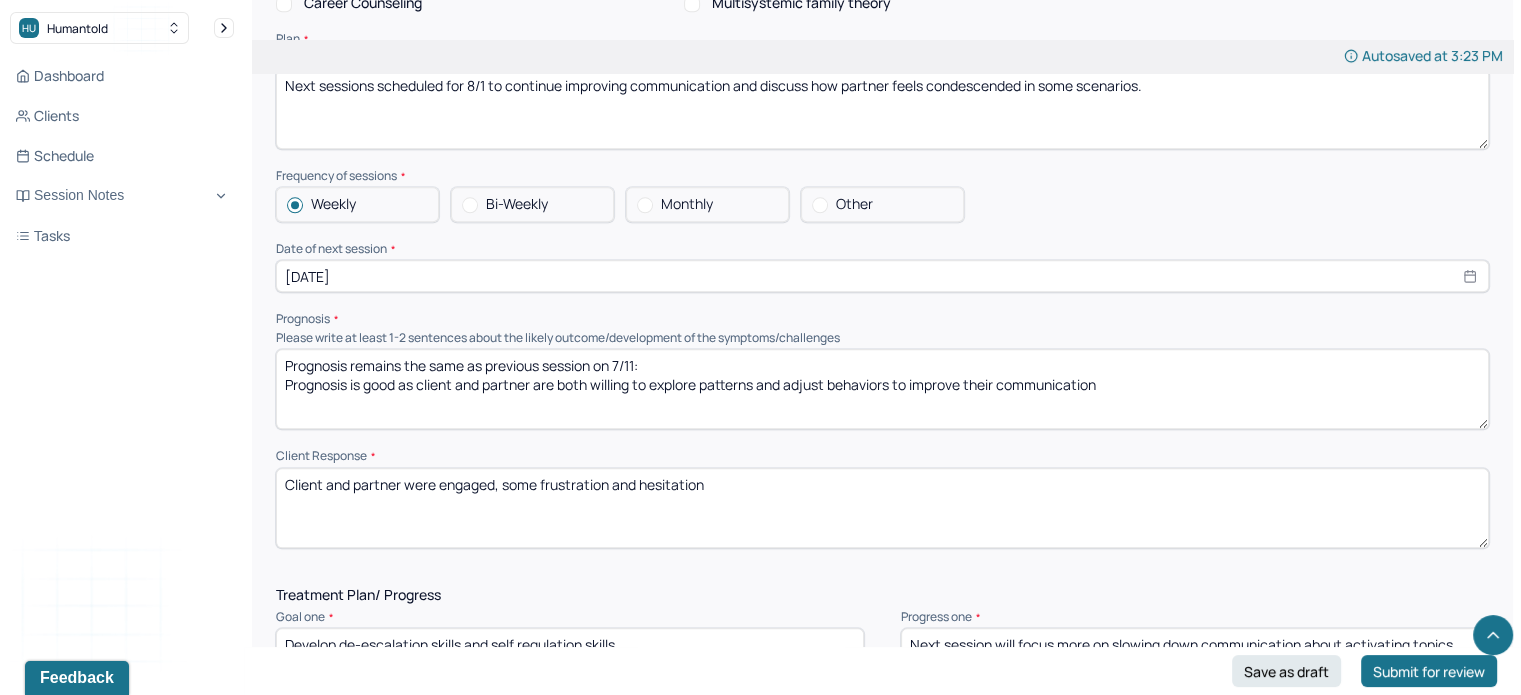 click on "[DATE]" at bounding box center [882, 276] 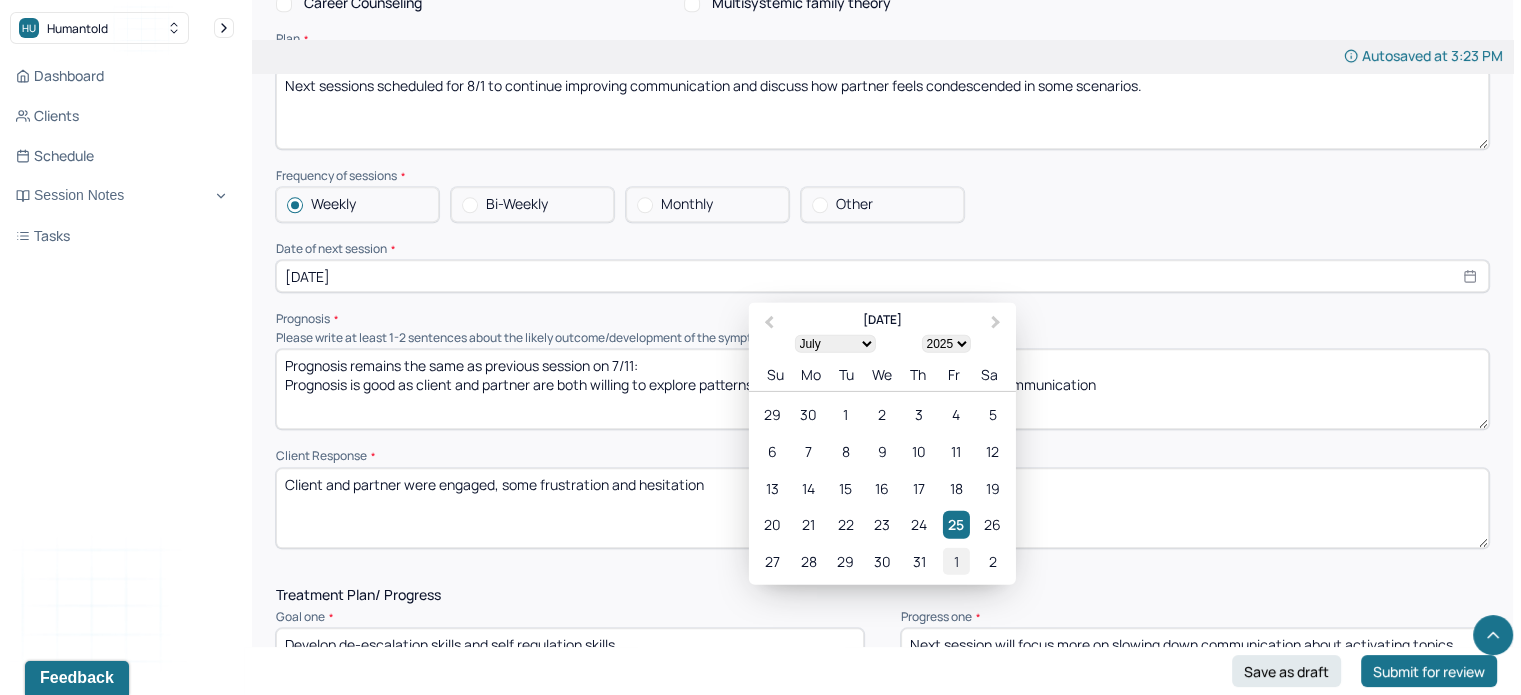 click on "1" at bounding box center [955, 561] 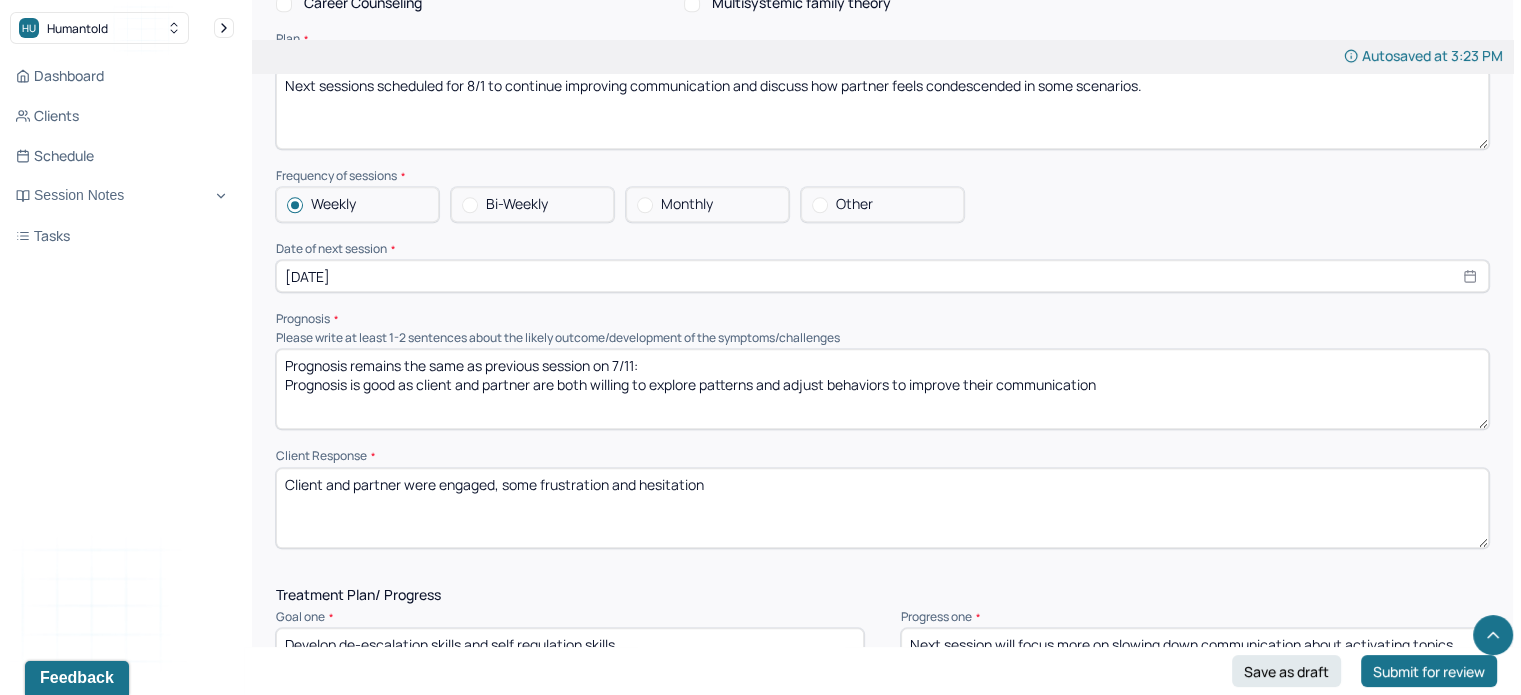 drag, startPoint x: 1150, startPoint y: 337, endPoint x: 350, endPoint y: 315, distance: 800.3024 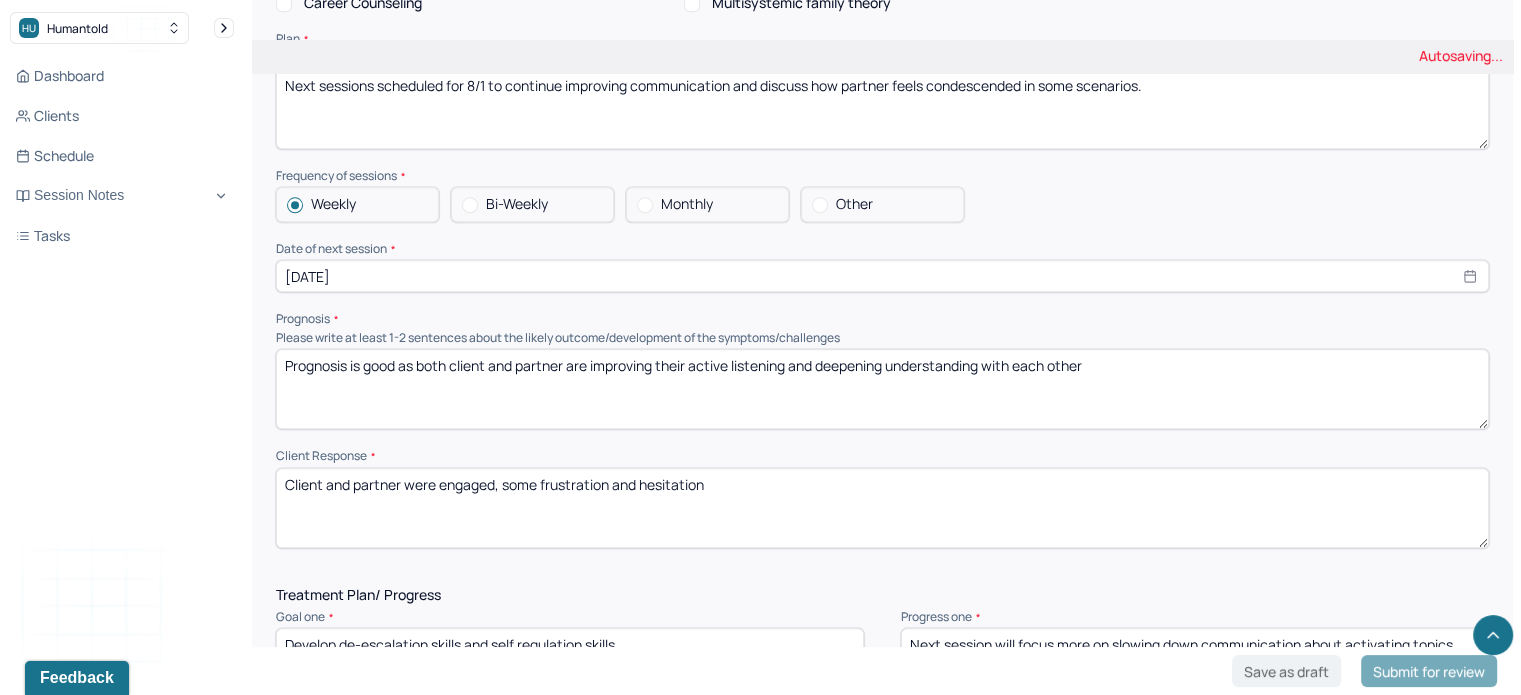 type on "Prognosis is good as both client and partner are improving their active listening and deepening understanding with each other" 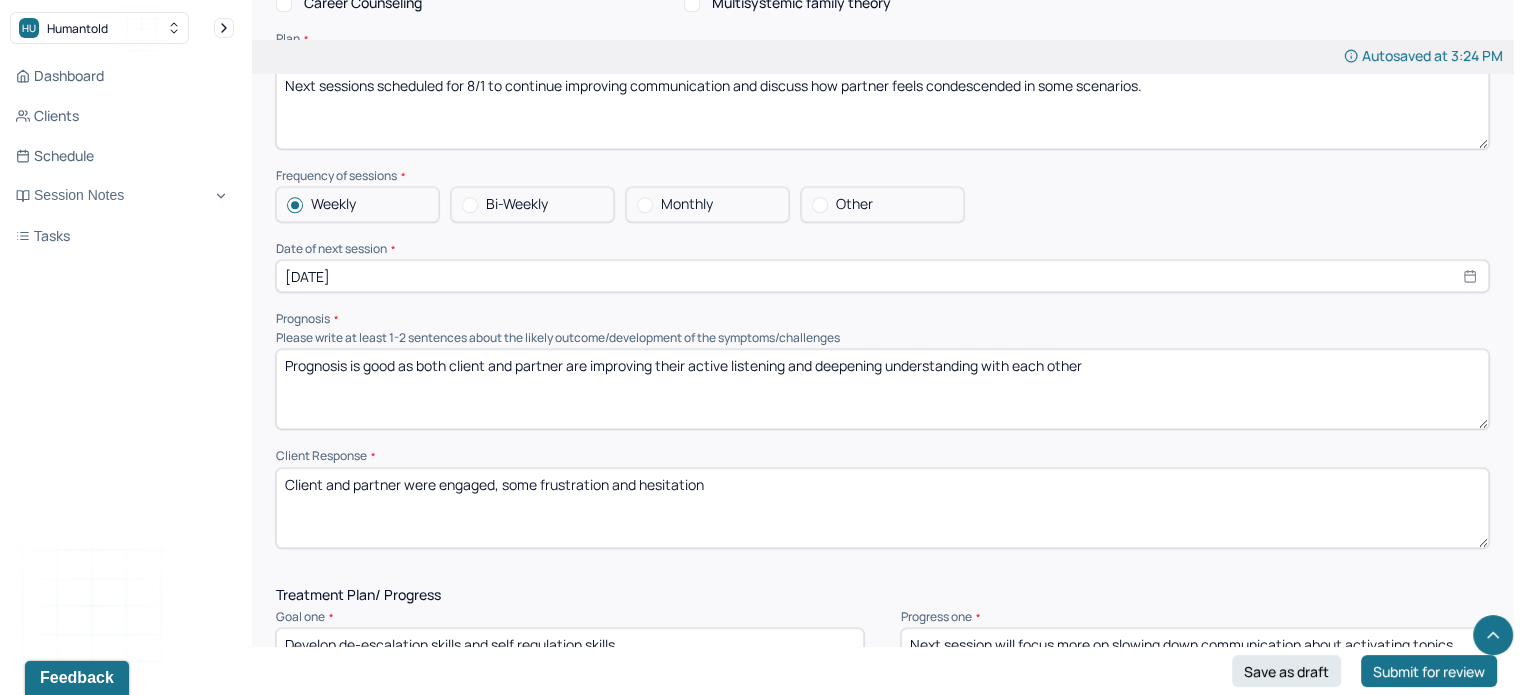 drag, startPoint x: 762, startPoint y: 448, endPoint x: 442, endPoint y: 448, distance: 320 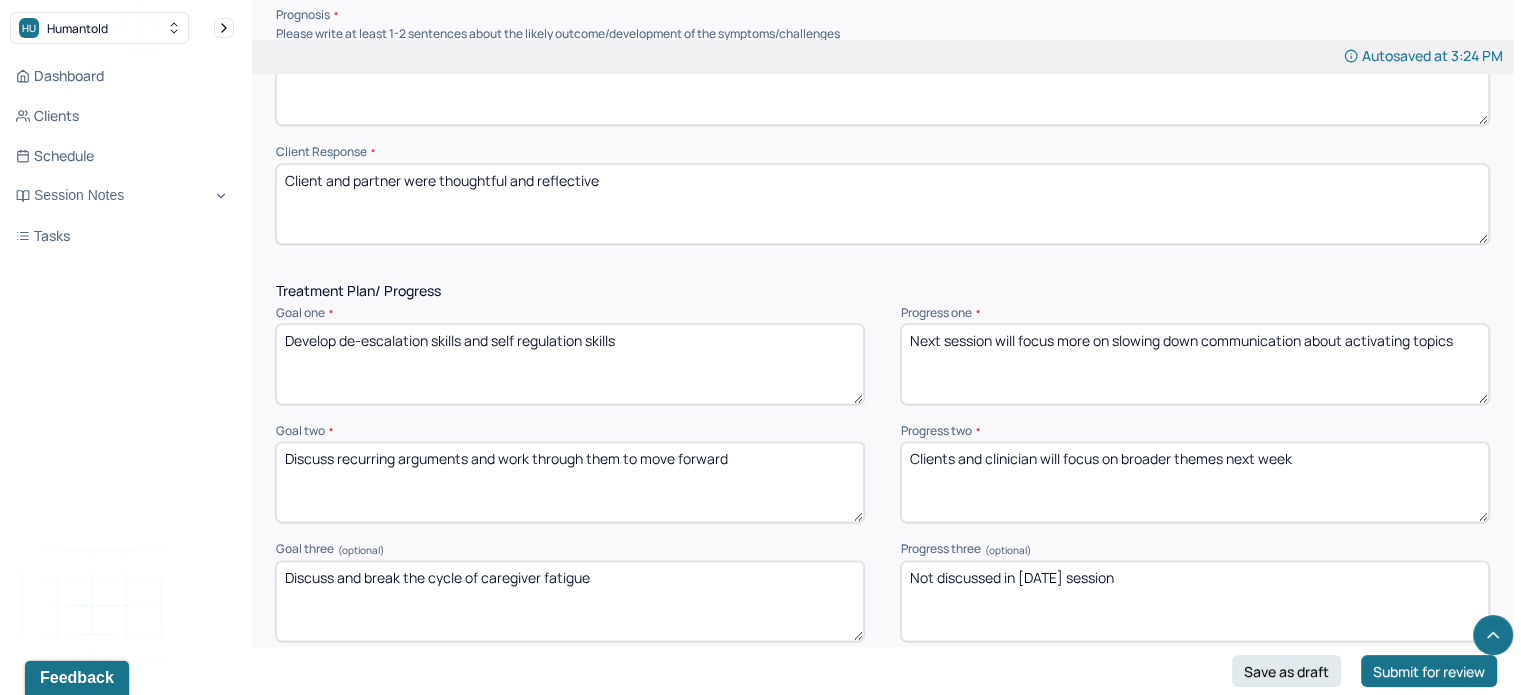 scroll, scrollTop: 2500, scrollLeft: 0, axis: vertical 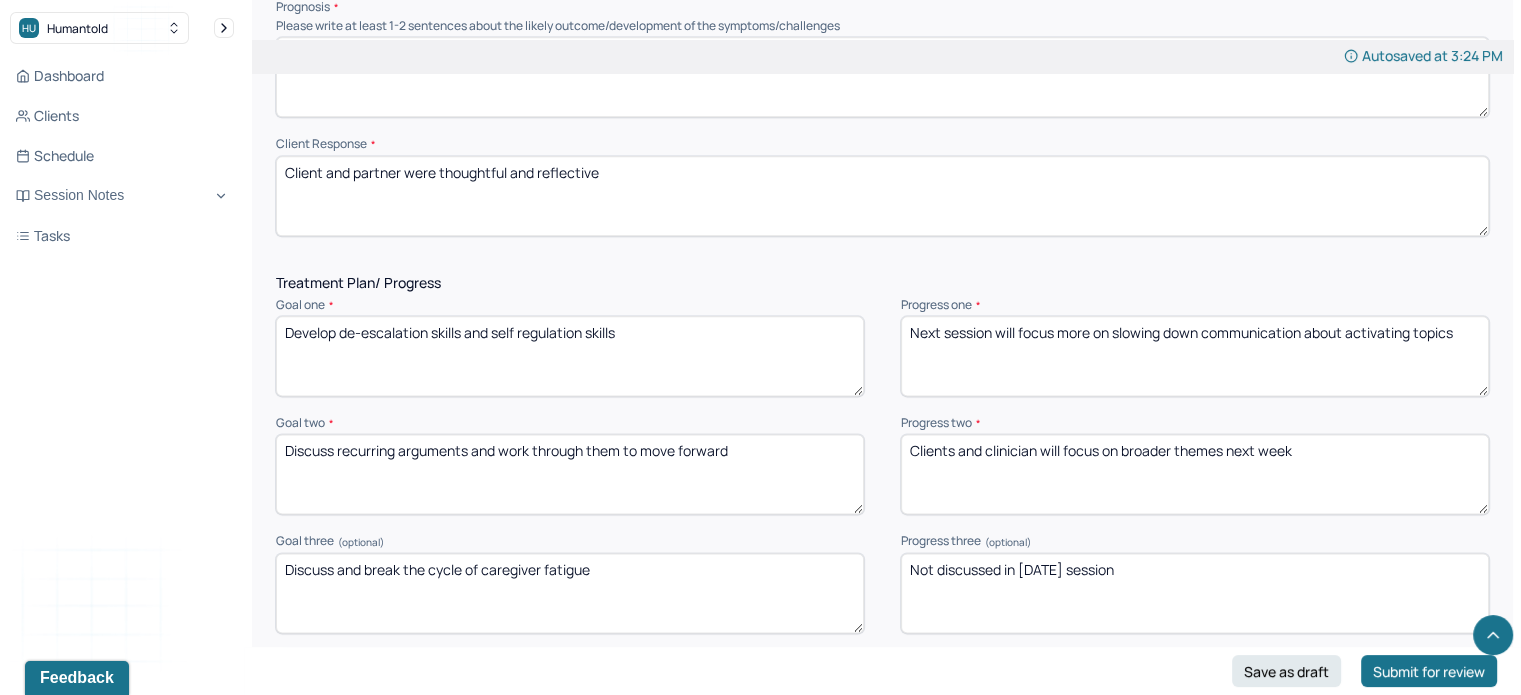 type on "Client and partner were thoughtful and reflective" 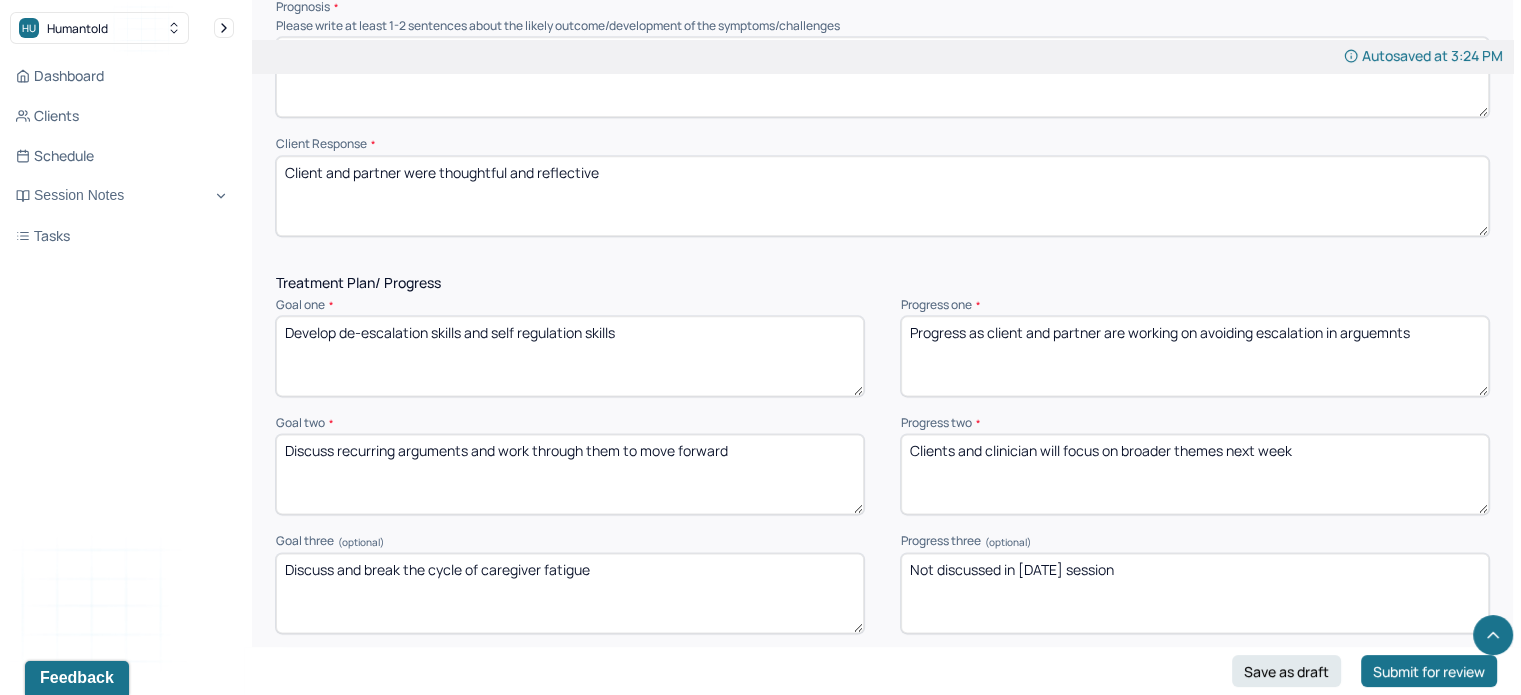 click on "Progress as client and partner are working on avoiding escaltion in arguemnts" at bounding box center [1195, 356] 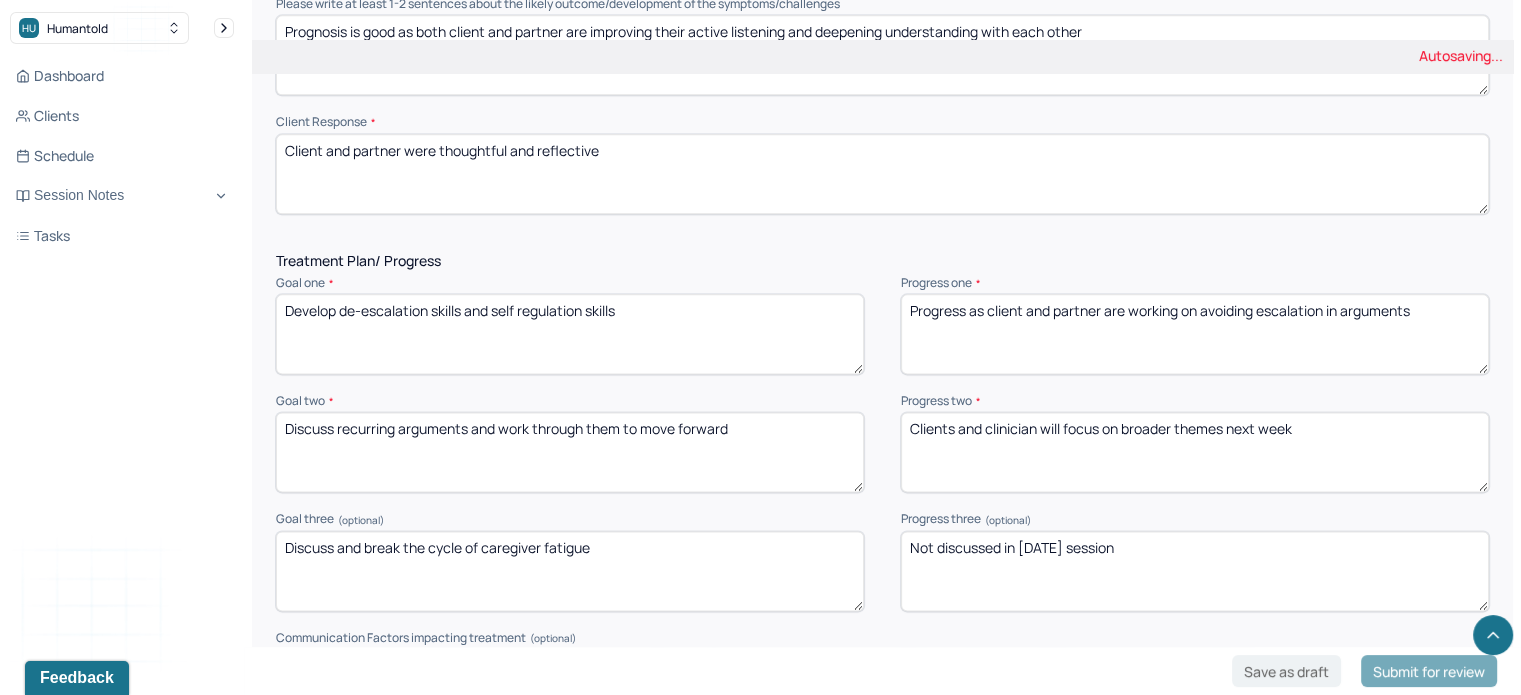 scroll, scrollTop: 2524, scrollLeft: 0, axis: vertical 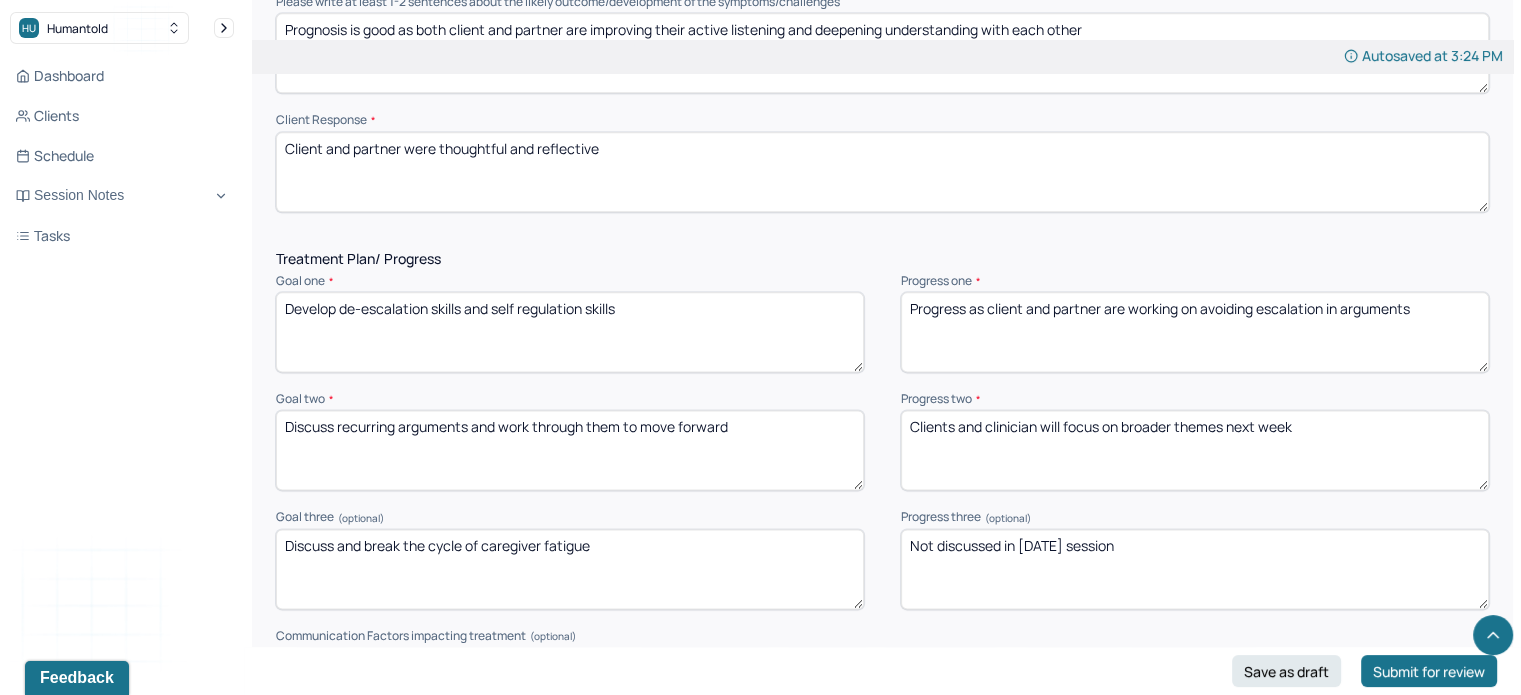 type on "Progress as client and partner are working on avoiding escalation in arguments" 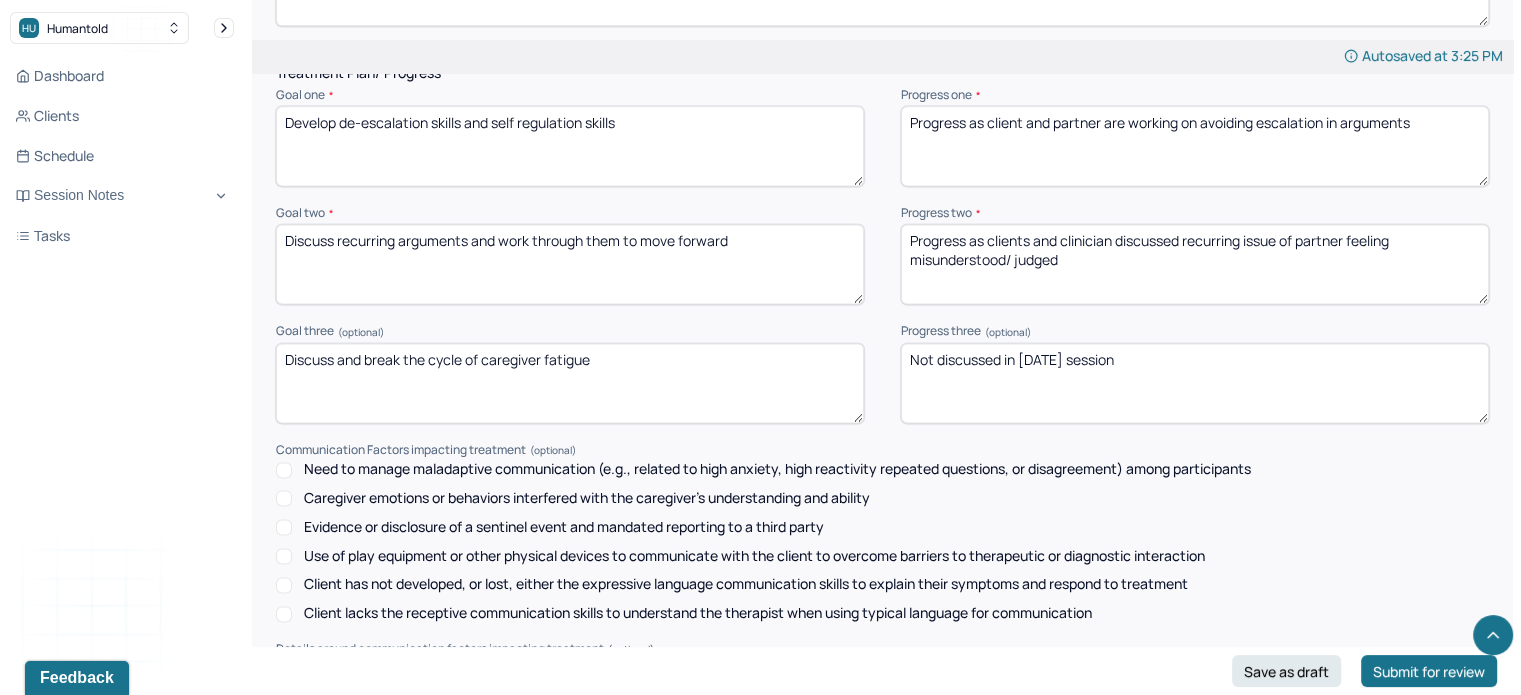 scroll, scrollTop: 2928, scrollLeft: 0, axis: vertical 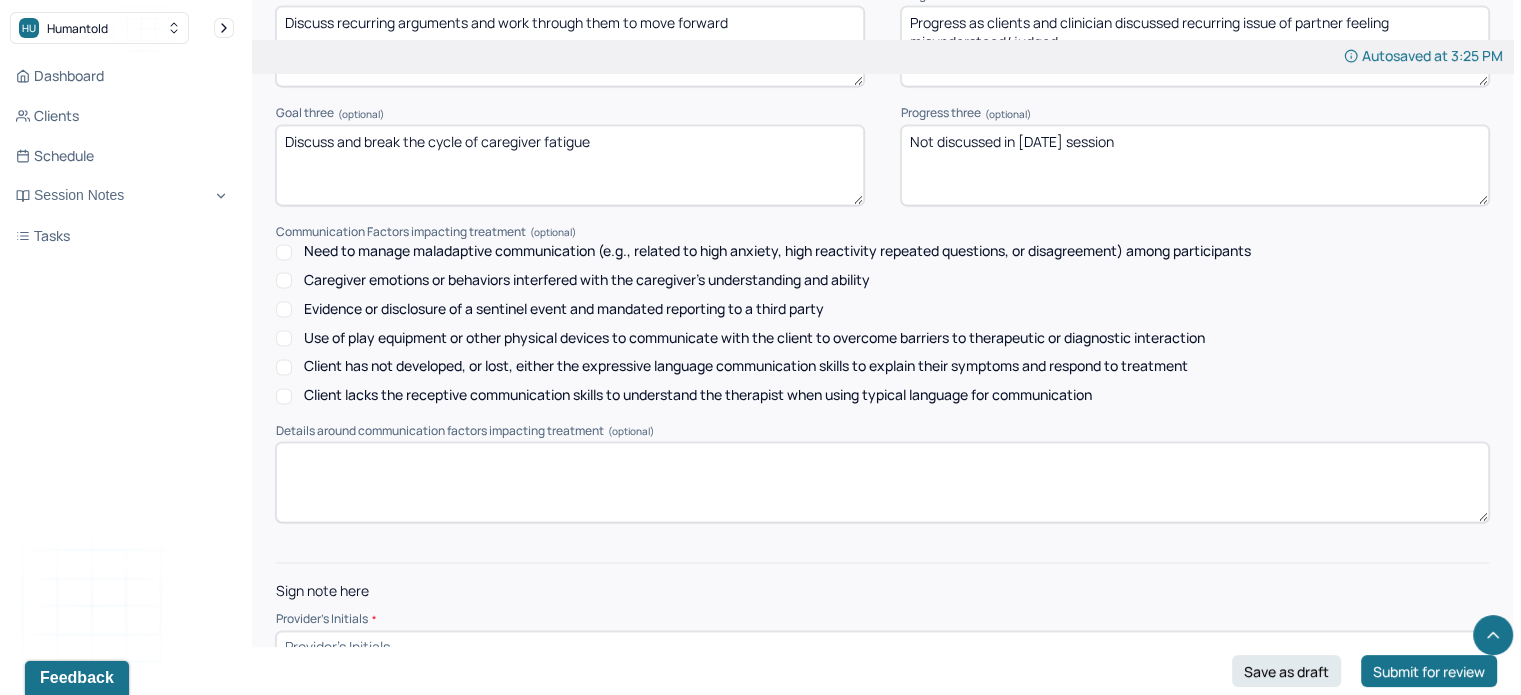 type on "Progress as clients and clinician discussed recurring issue of partner feeling misunderstood/ judged" 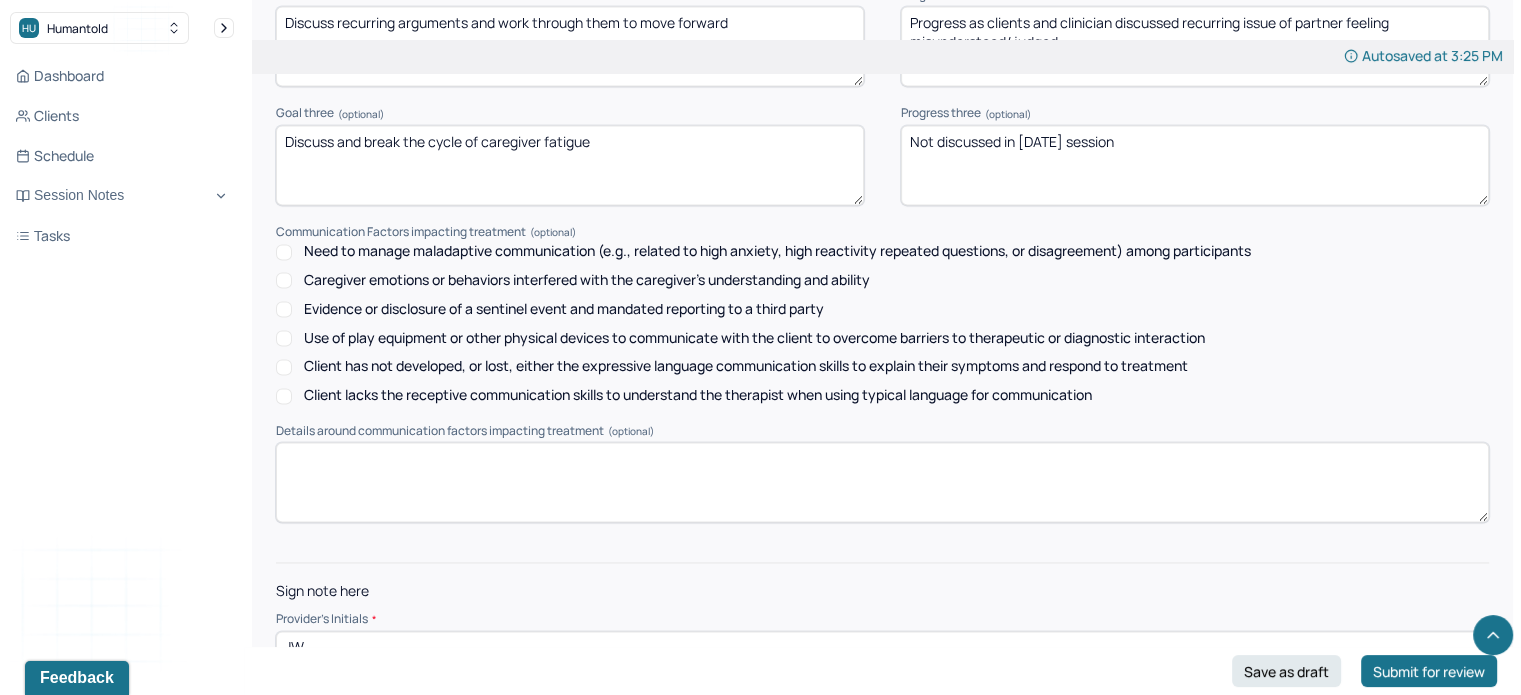 type on "JW" 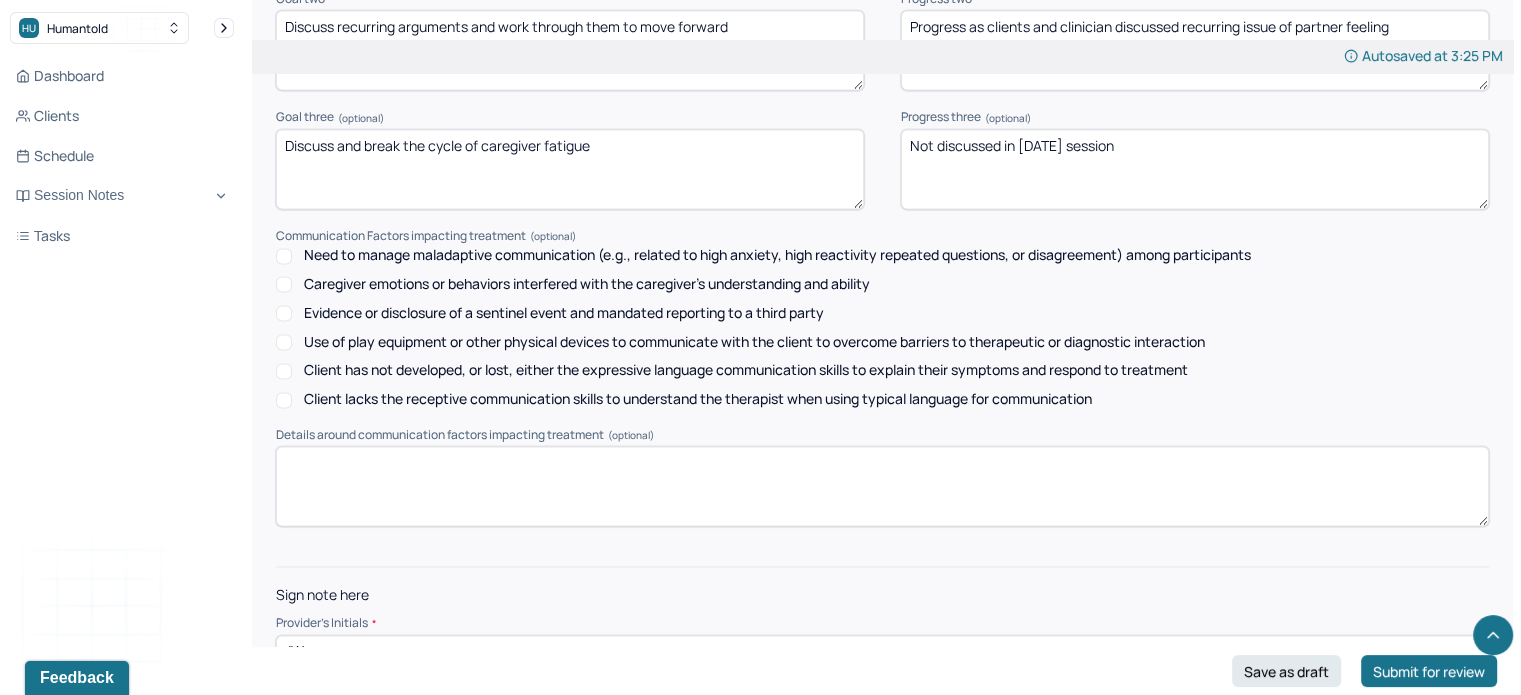 scroll, scrollTop: 2928, scrollLeft: 0, axis: vertical 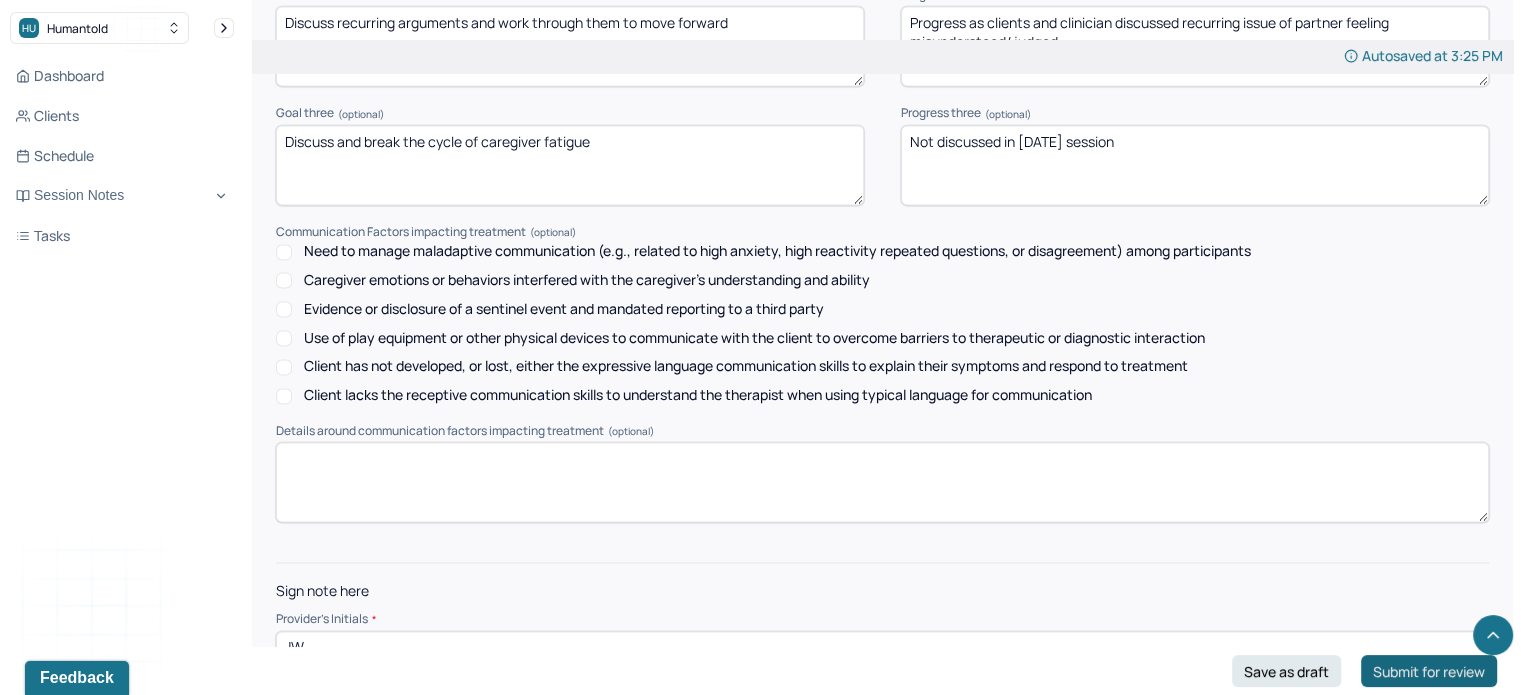 click on "Submit for review" at bounding box center (1429, 671) 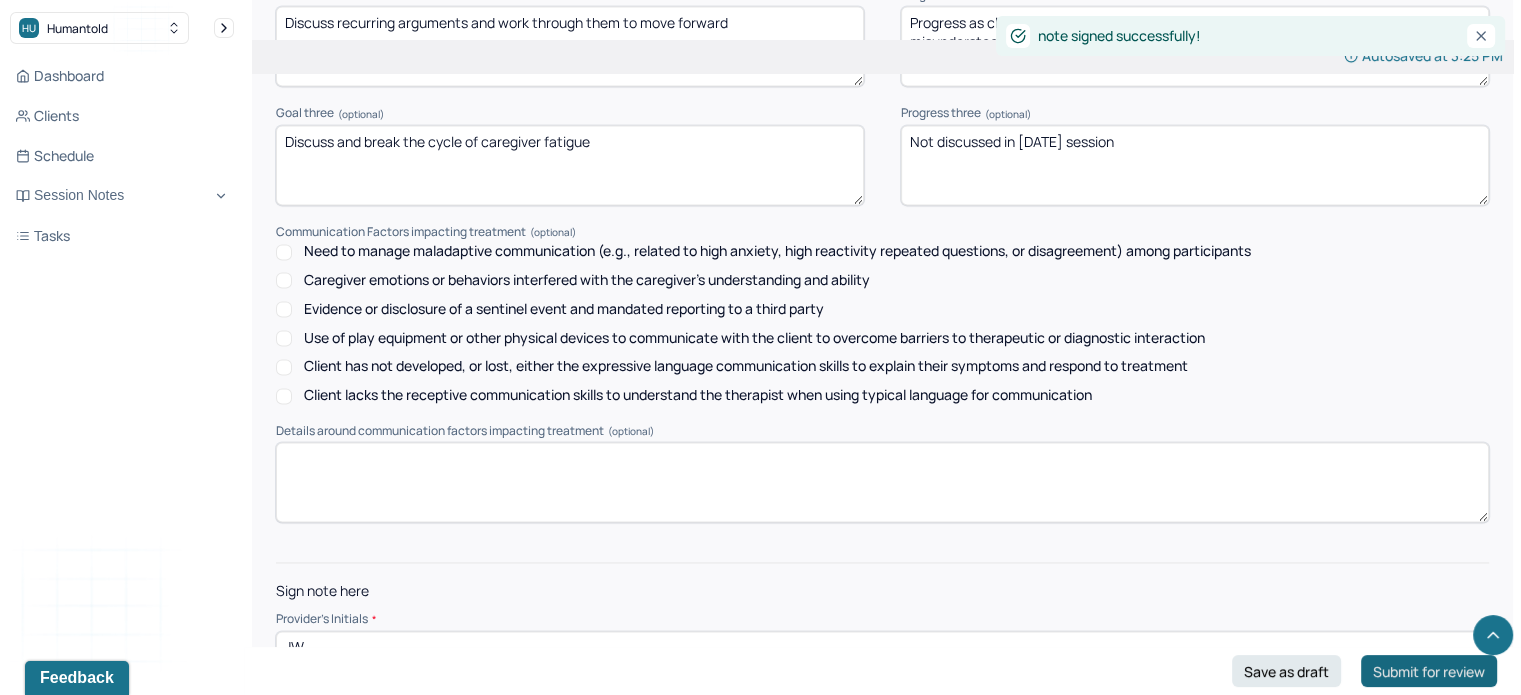 scroll, scrollTop: 2928, scrollLeft: 0, axis: vertical 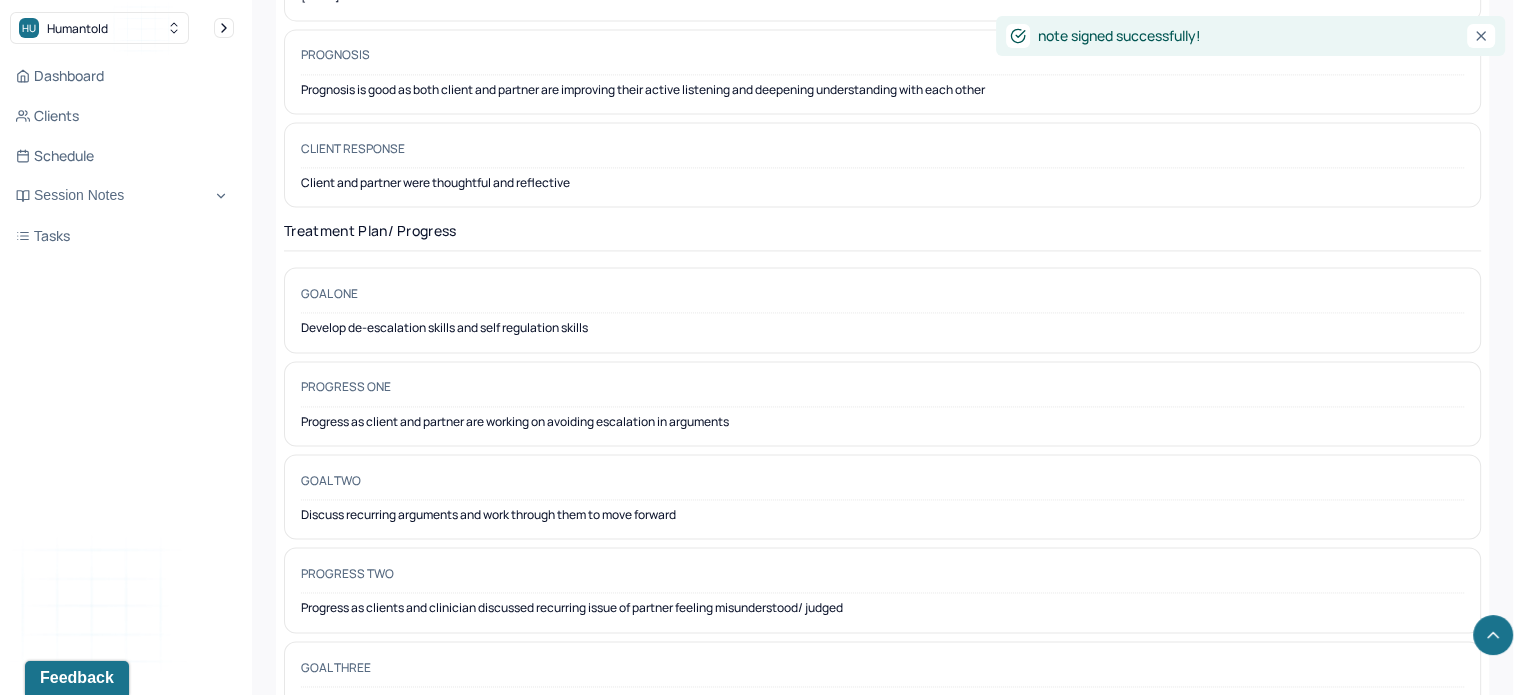 click on "Dashboard Clients Schedule Session Notes Tasks" at bounding box center [122, 156] 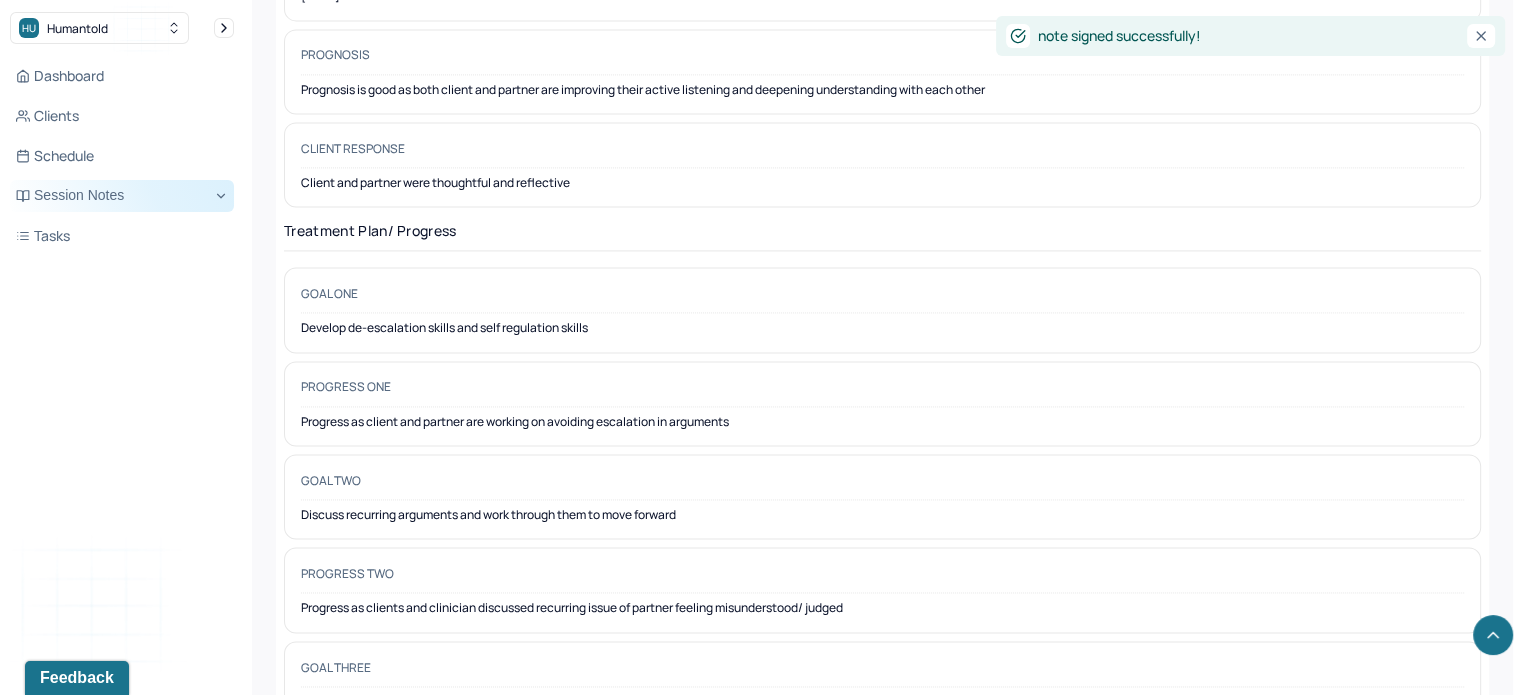 click on "Session Notes" at bounding box center [122, 196] 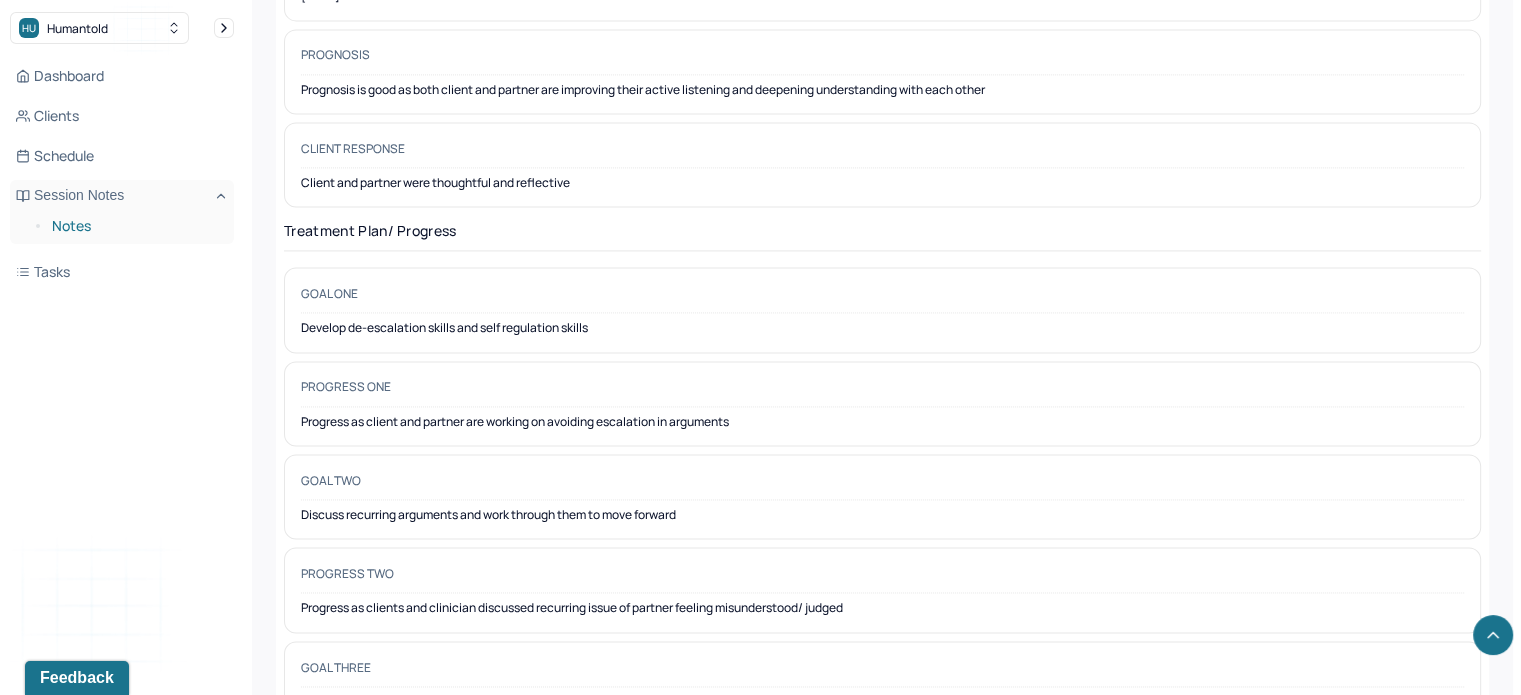 click on "Notes" at bounding box center [135, 226] 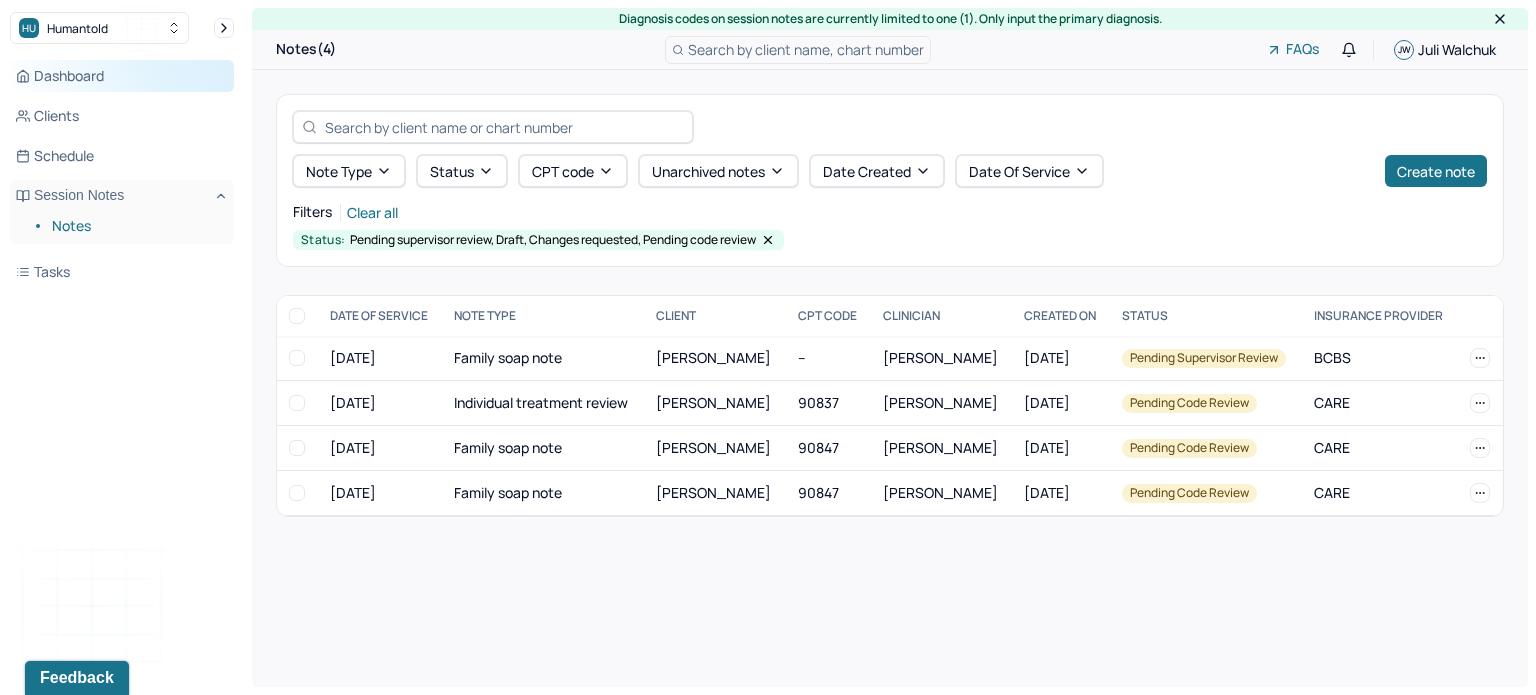 click on "Dashboard" at bounding box center [122, 76] 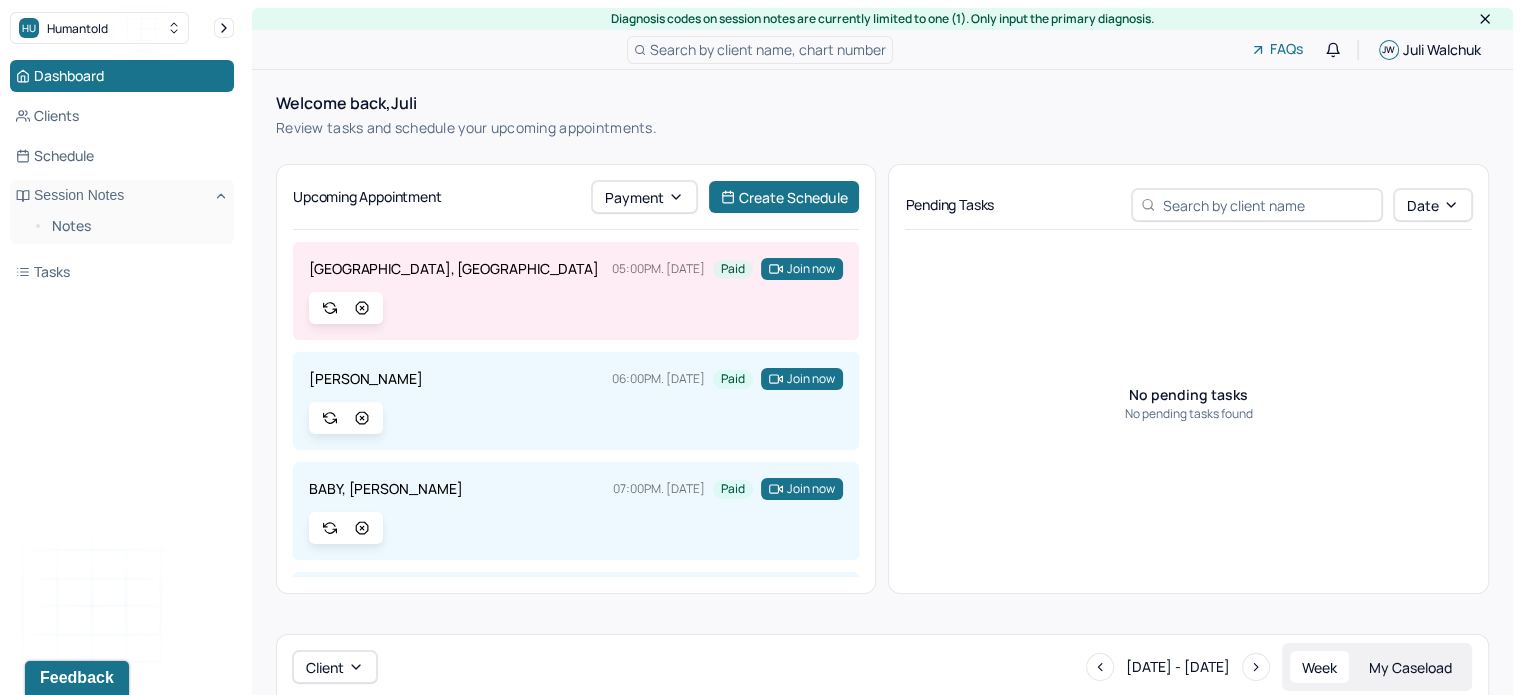 scroll, scrollTop: 0, scrollLeft: 0, axis: both 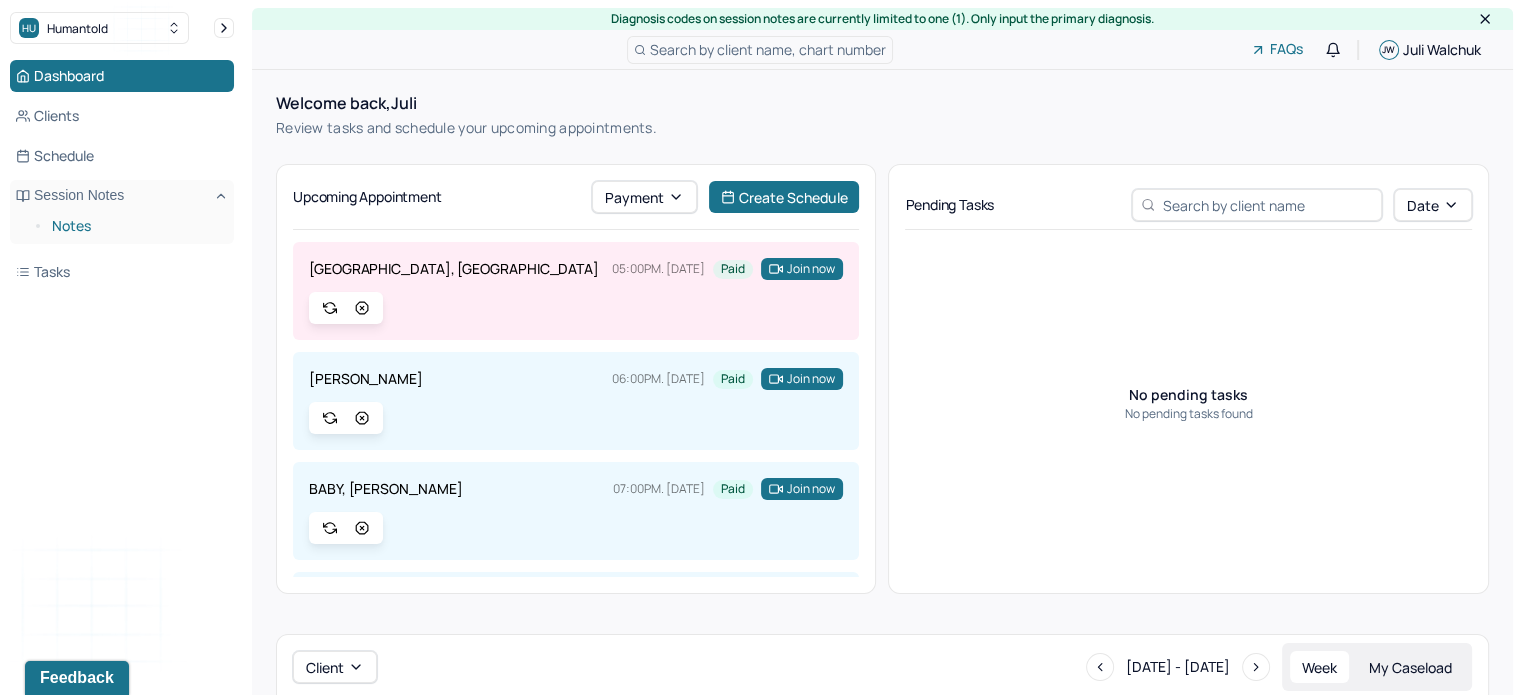 click on "Notes" at bounding box center (135, 226) 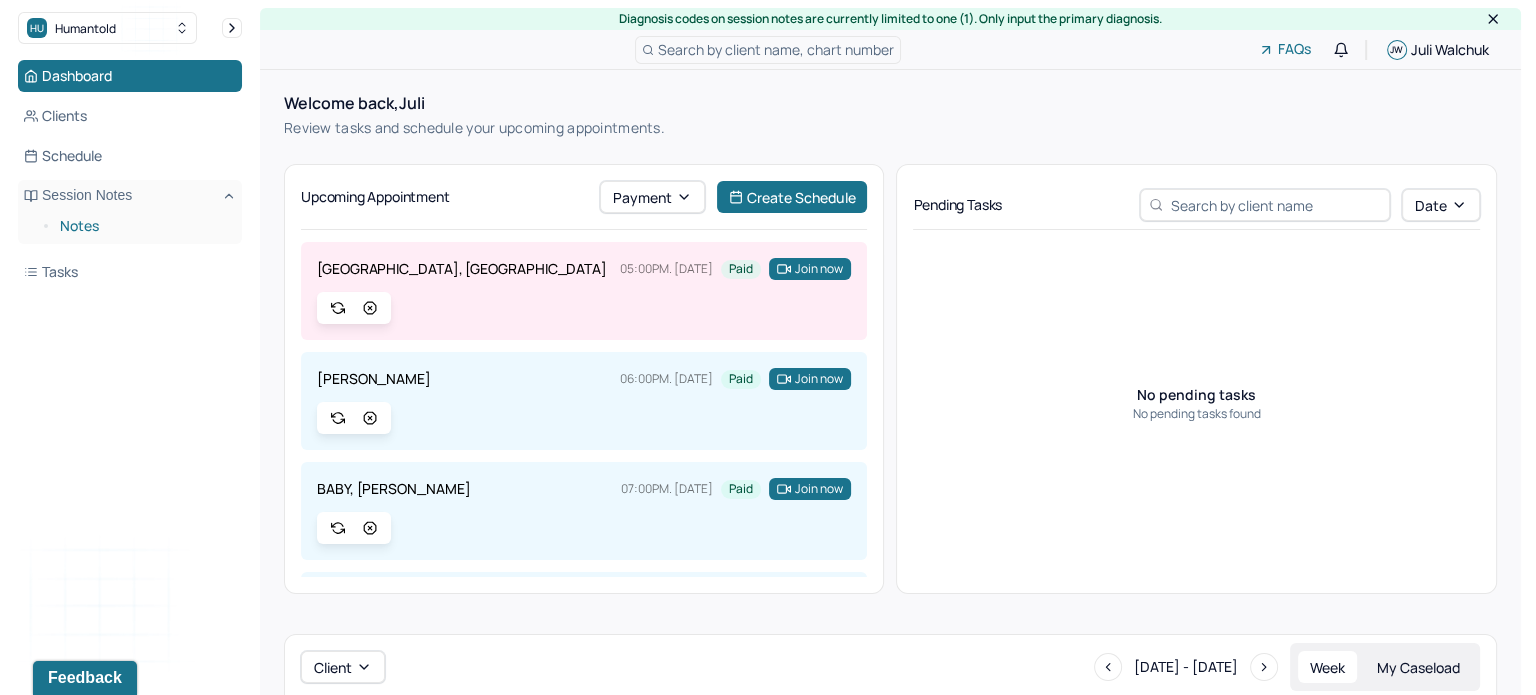 scroll, scrollTop: 0, scrollLeft: 0, axis: both 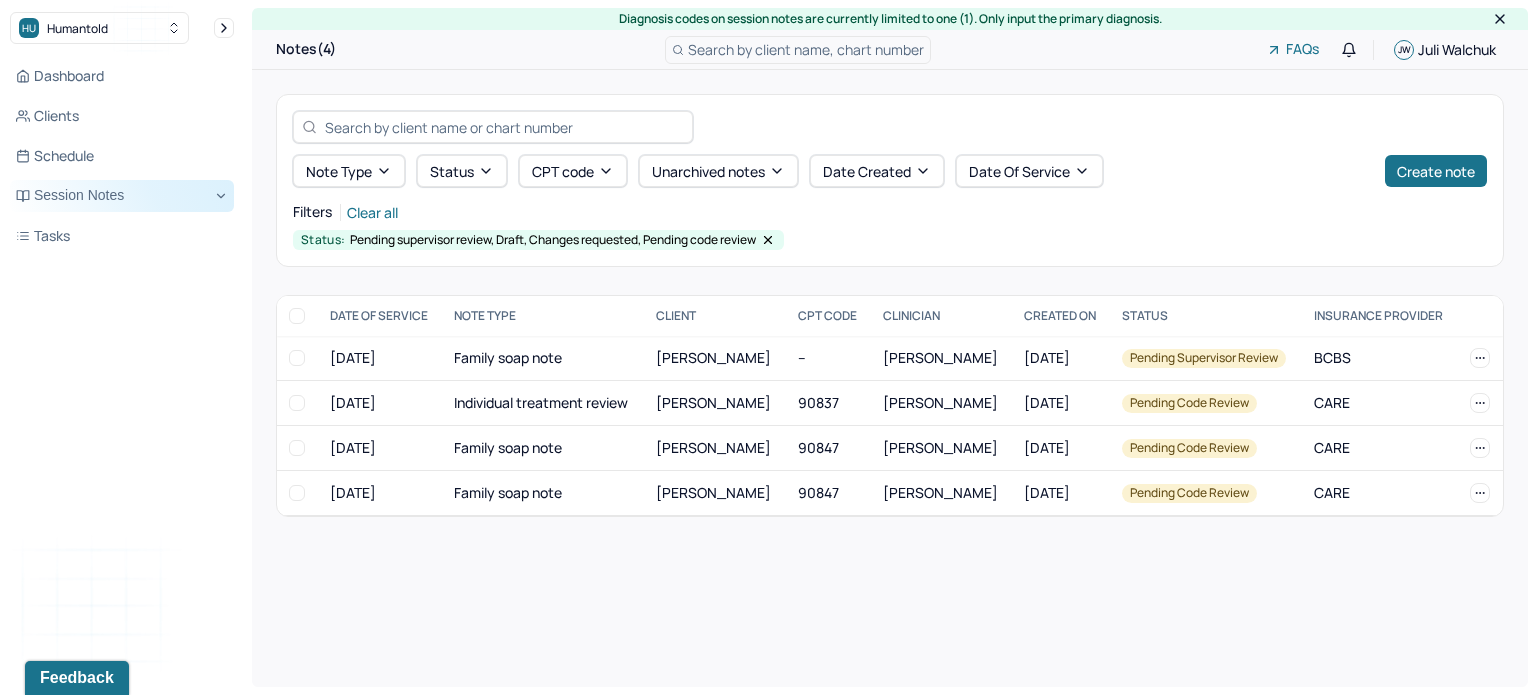 click on "Session Notes" at bounding box center (122, 196) 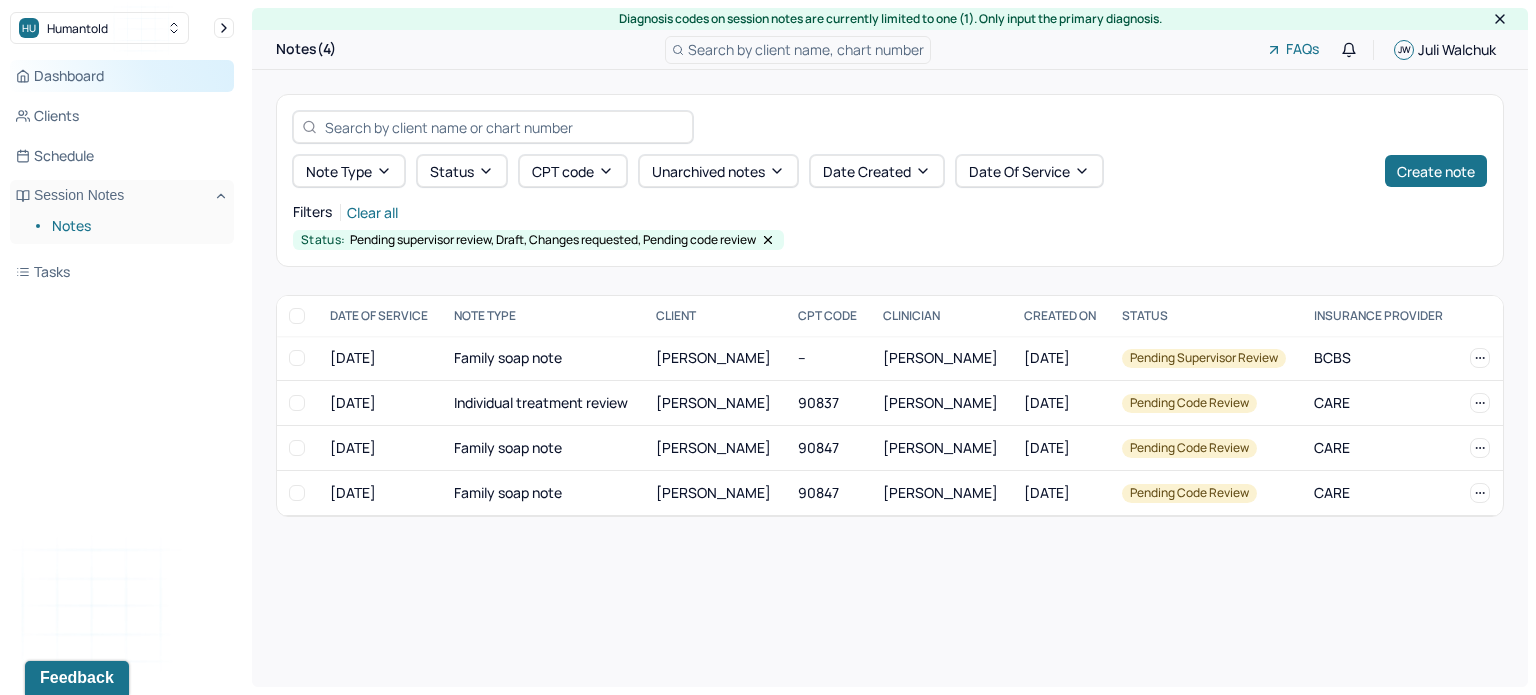 click on "Dashboard" at bounding box center [122, 76] 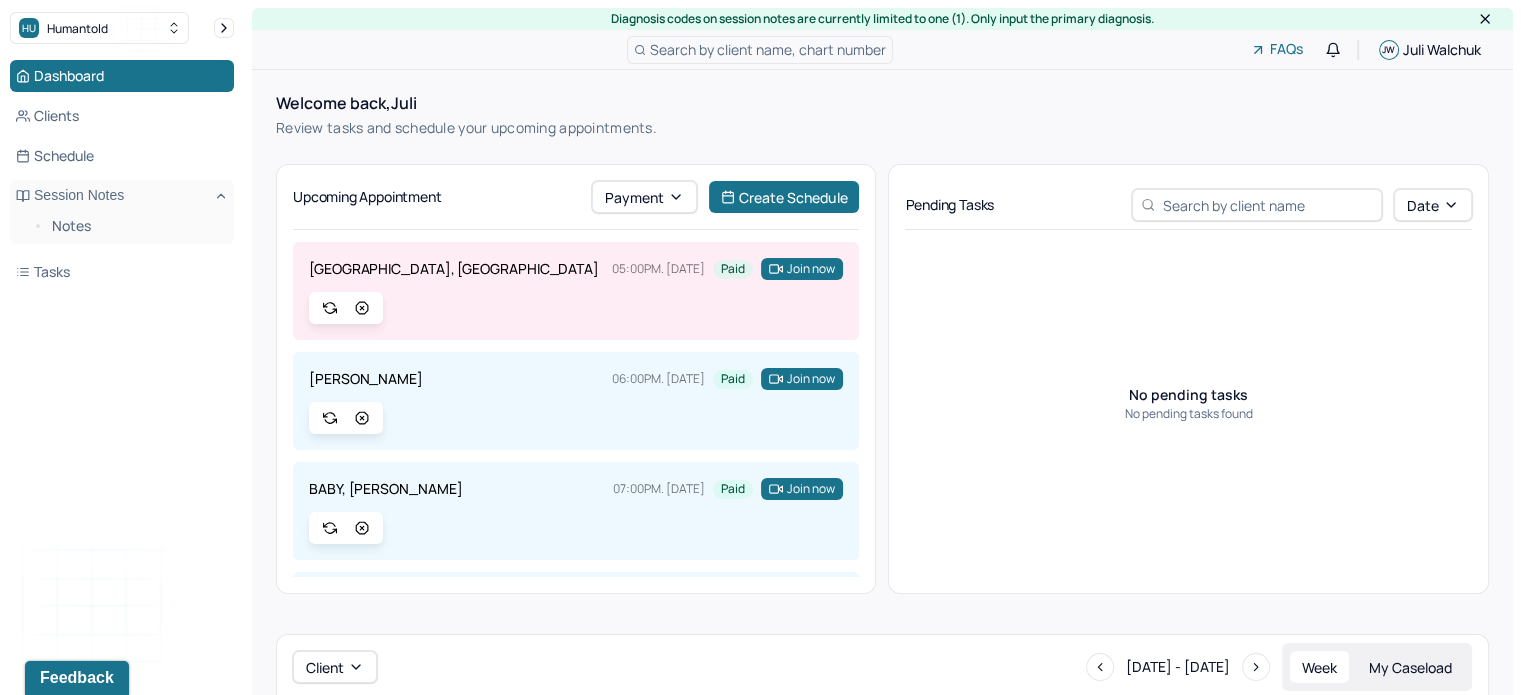 scroll, scrollTop: 0, scrollLeft: 0, axis: both 